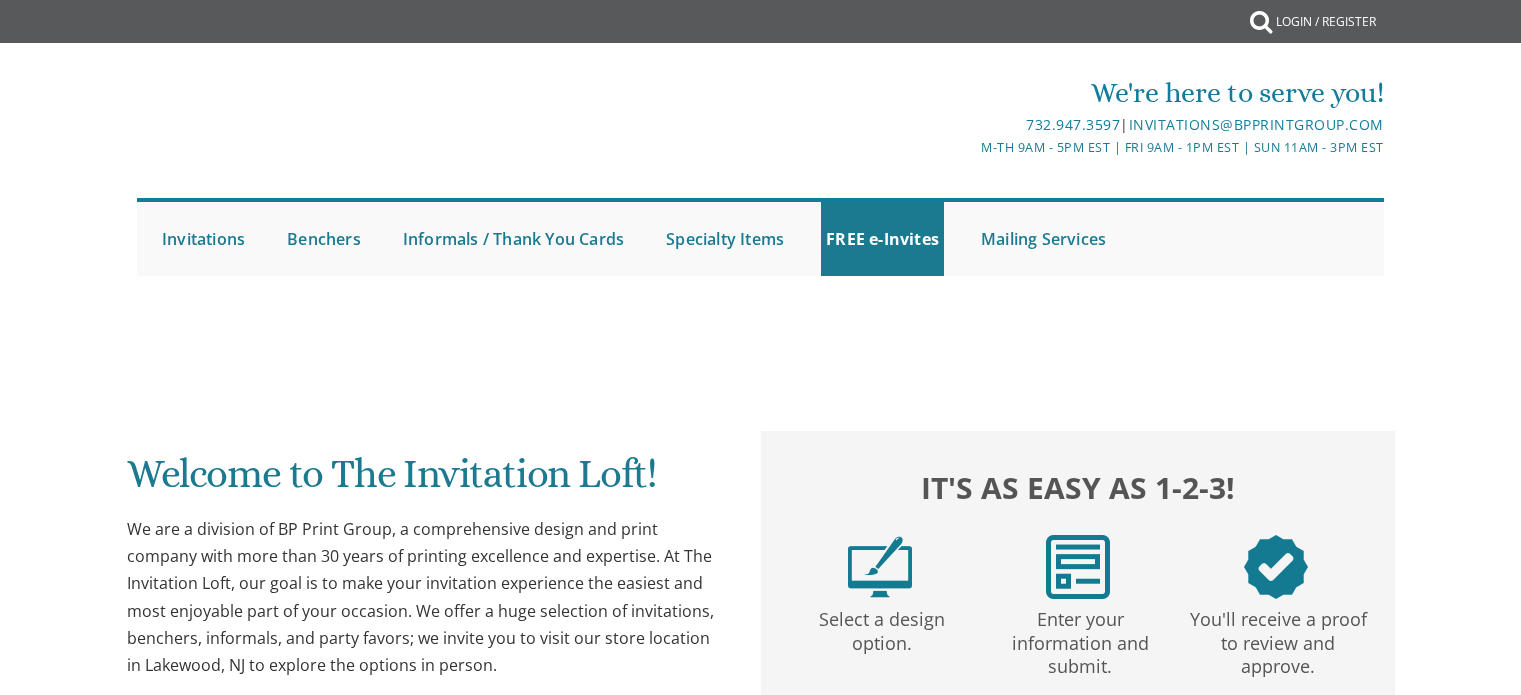 scroll, scrollTop: 0, scrollLeft: 0, axis: both 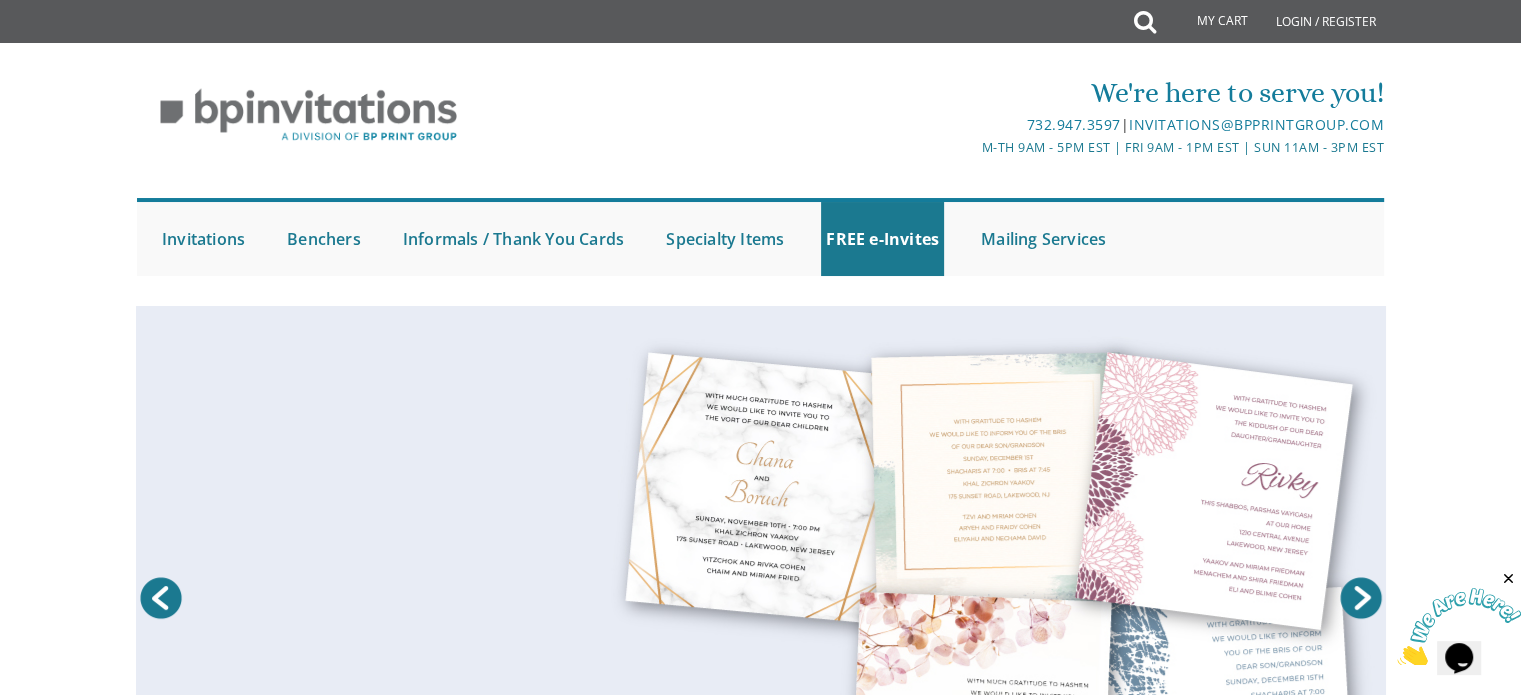 drag, startPoint x: 740, startPoint y: 94, endPoint x: 560, endPoint y: 135, distance: 184.6104 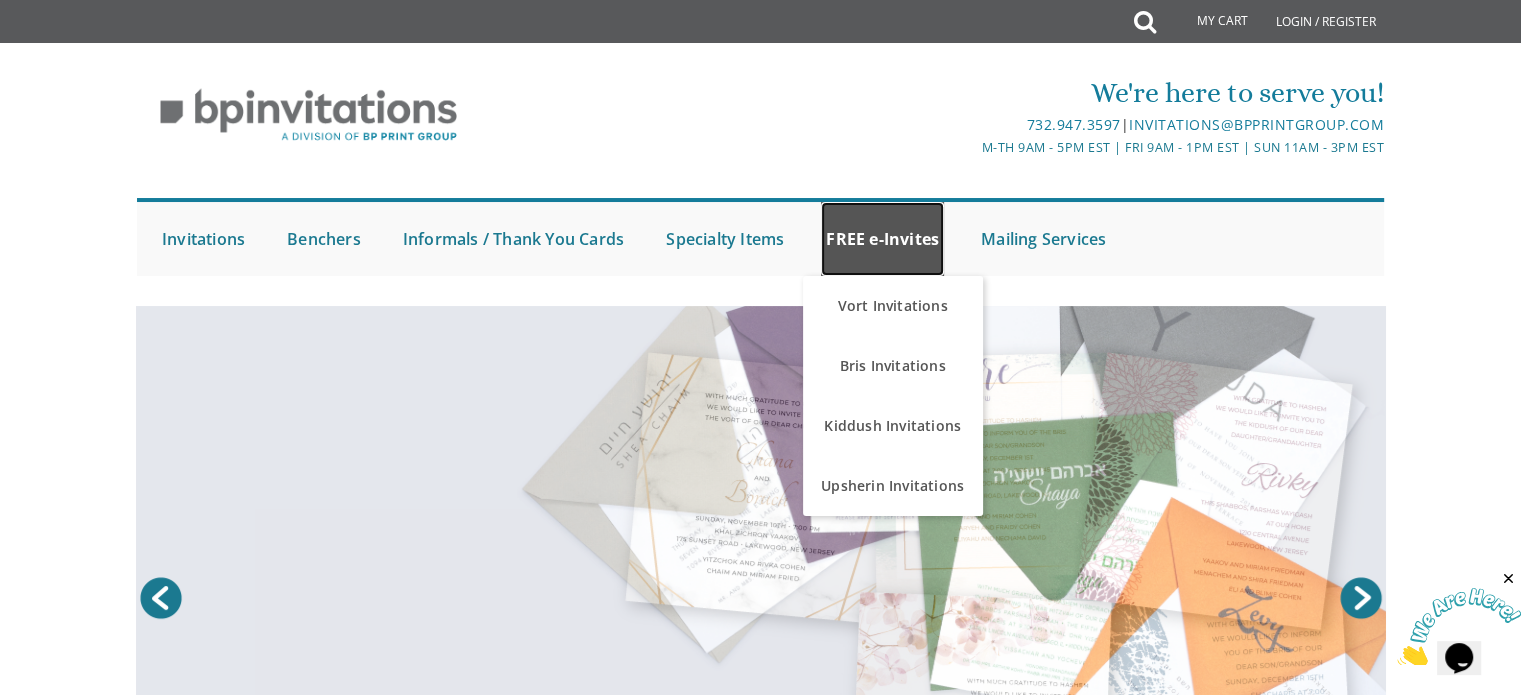 click on "FREE e-Invites" at bounding box center [882, 239] 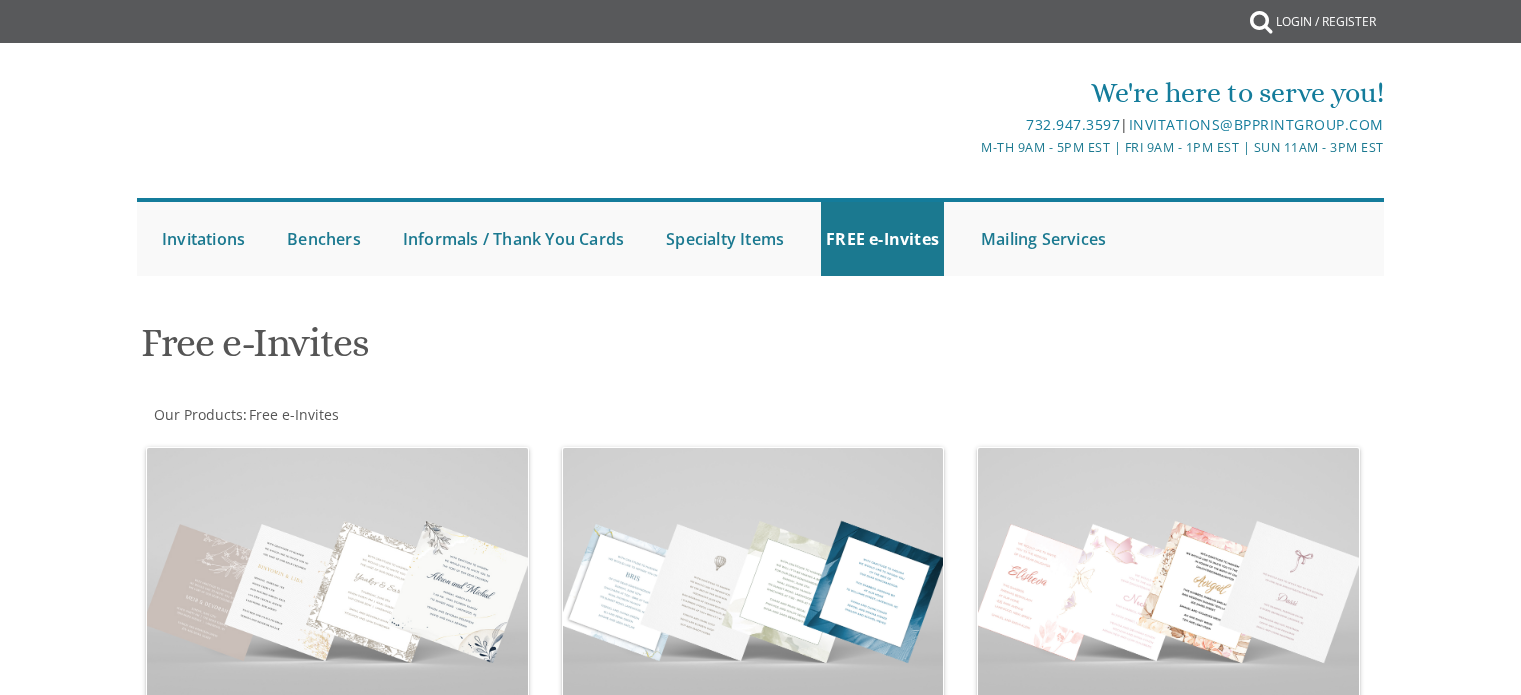 scroll, scrollTop: 0, scrollLeft: 0, axis: both 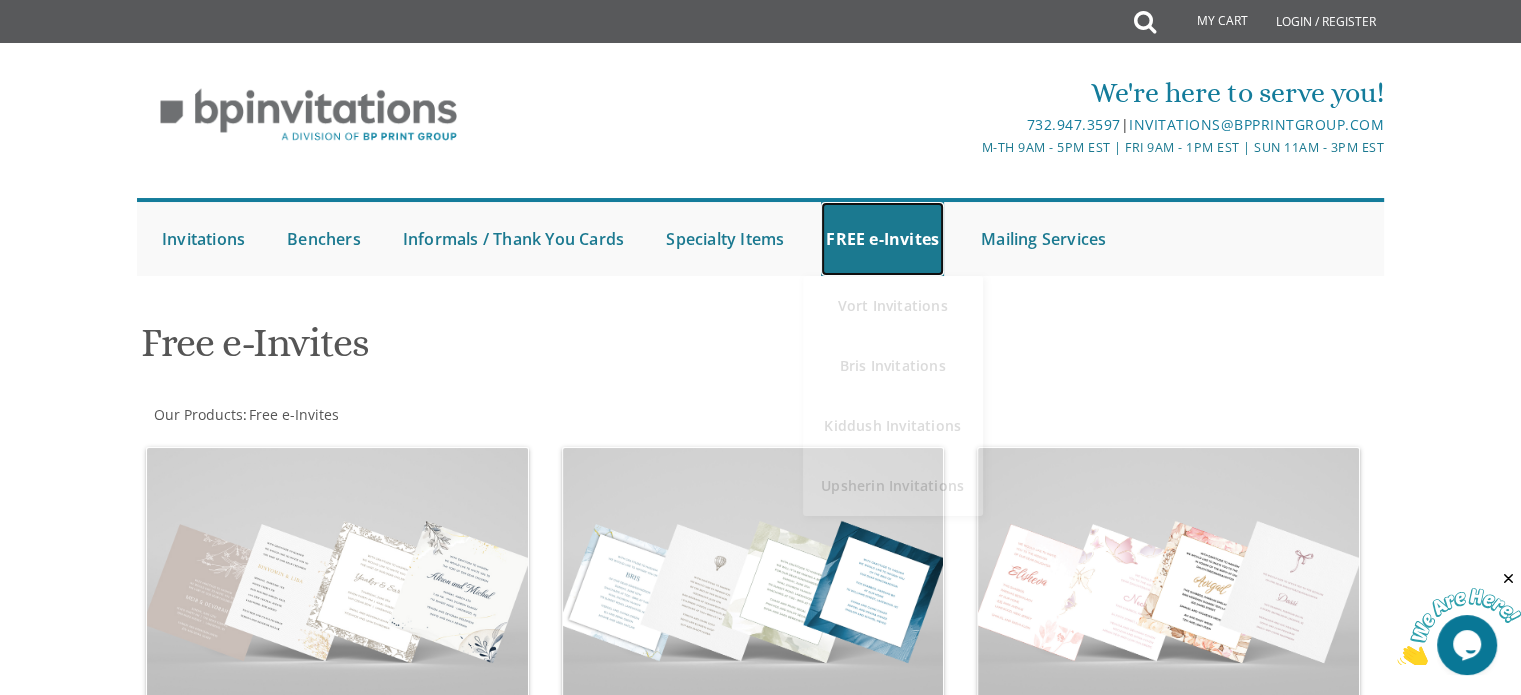 click on "FREE e-Invites" at bounding box center (882, 239) 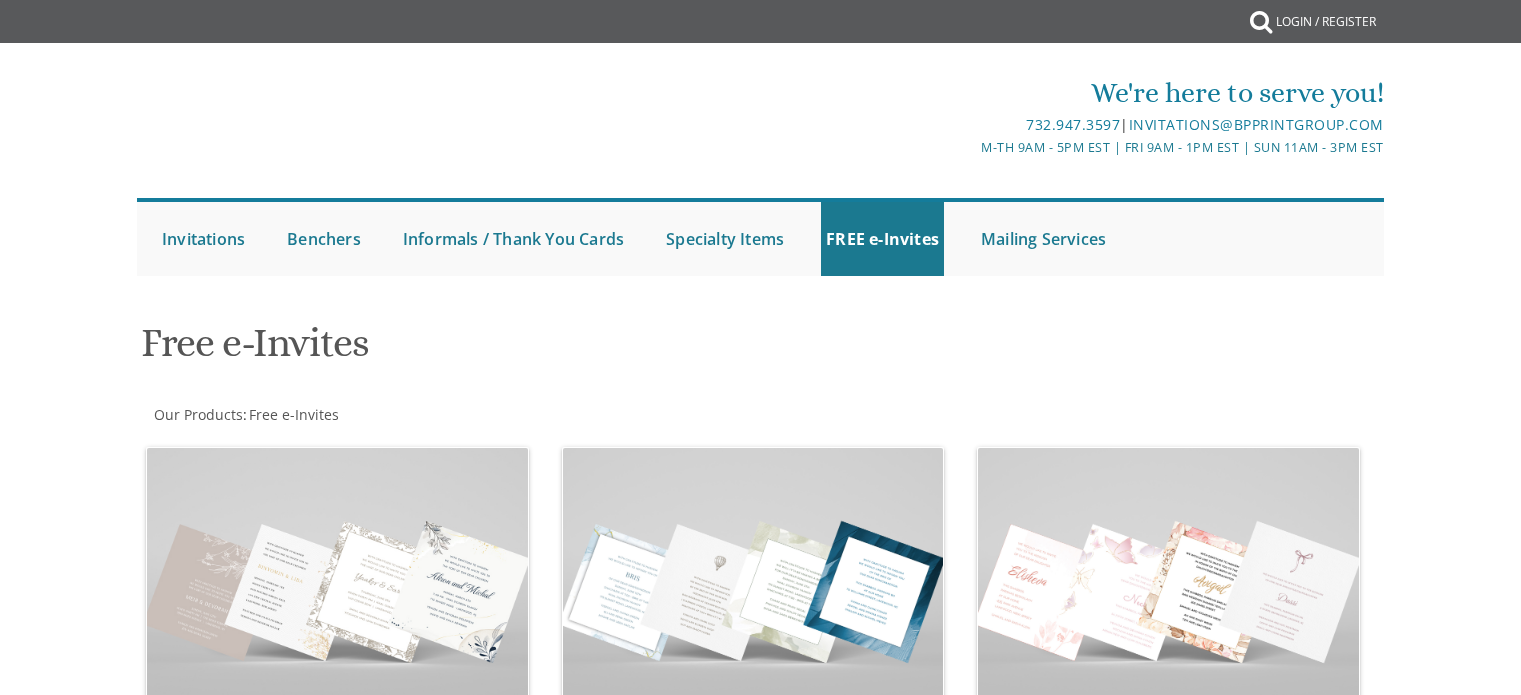 scroll, scrollTop: 0, scrollLeft: 0, axis: both 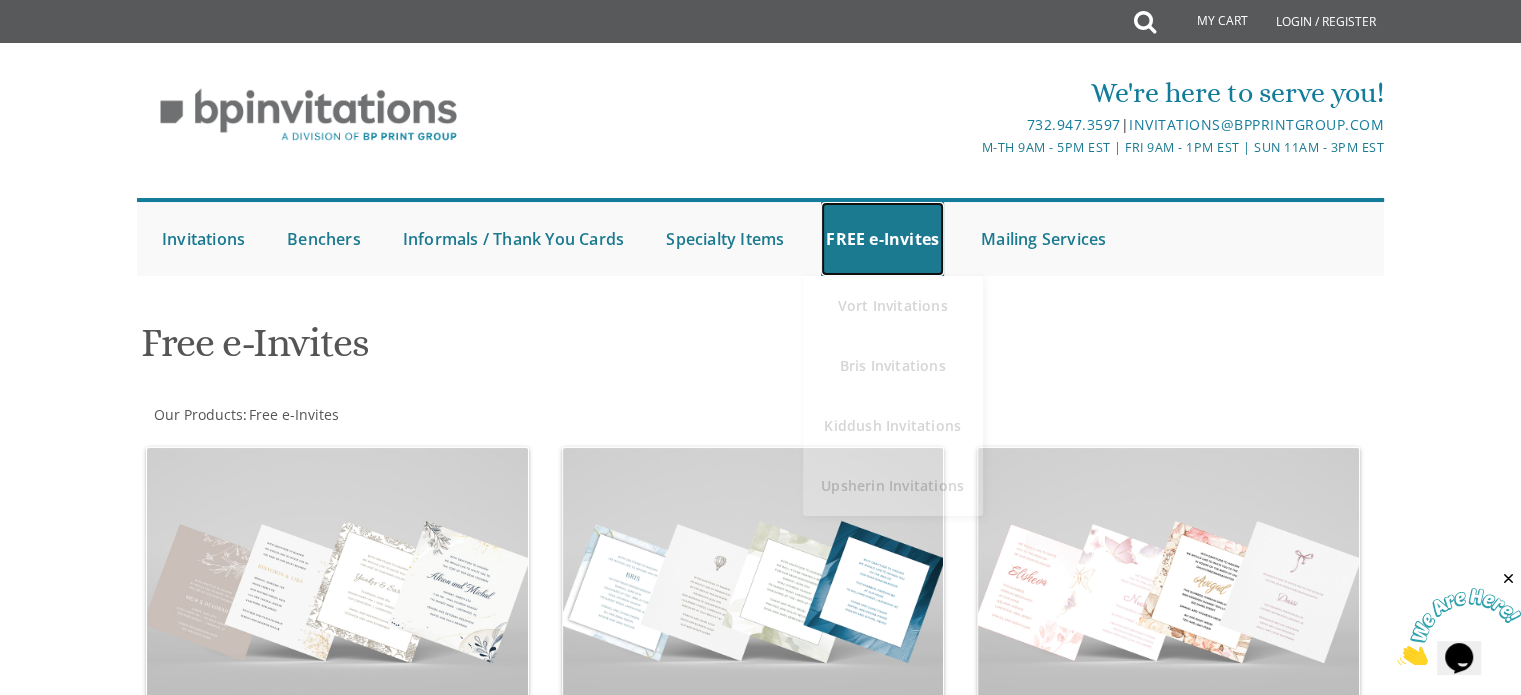 click on "FREE e-Invites" at bounding box center [882, 239] 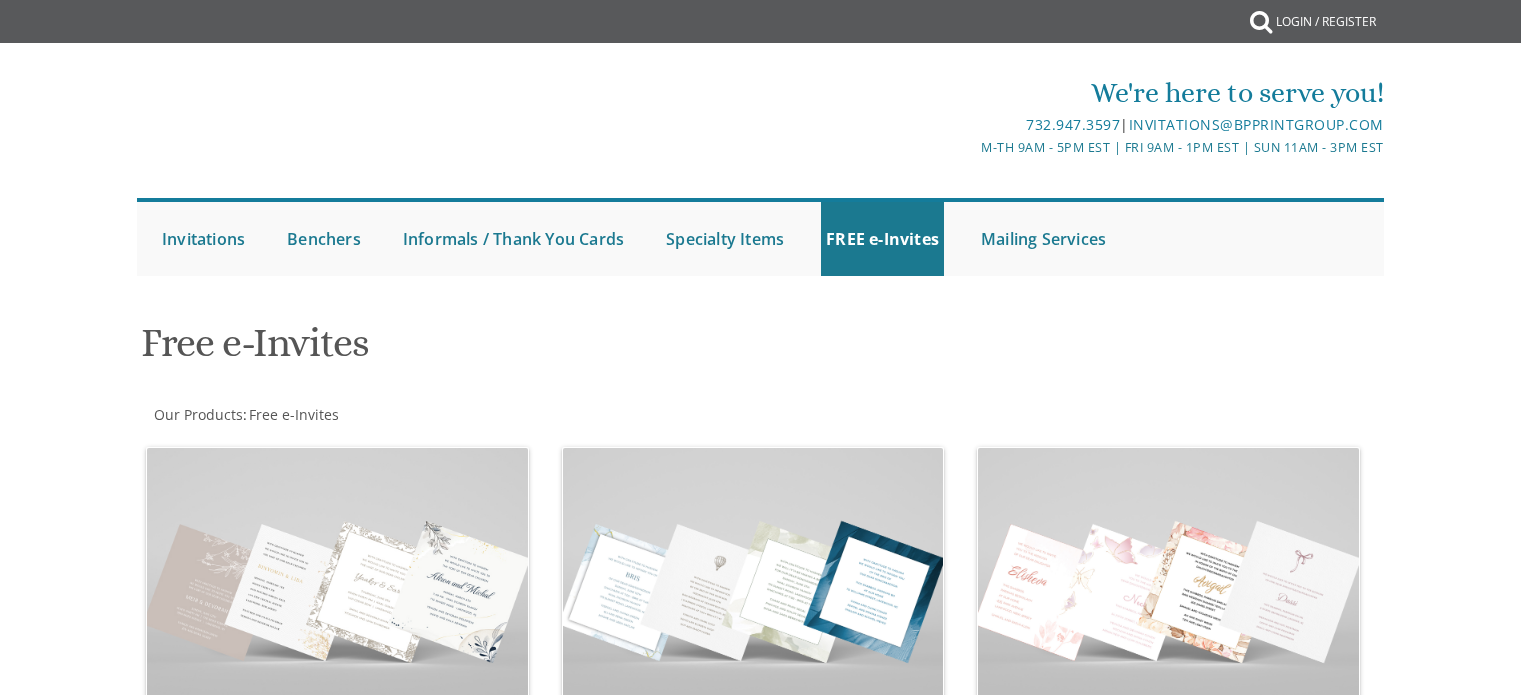scroll, scrollTop: 0, scrollLeft: 0, axis: both 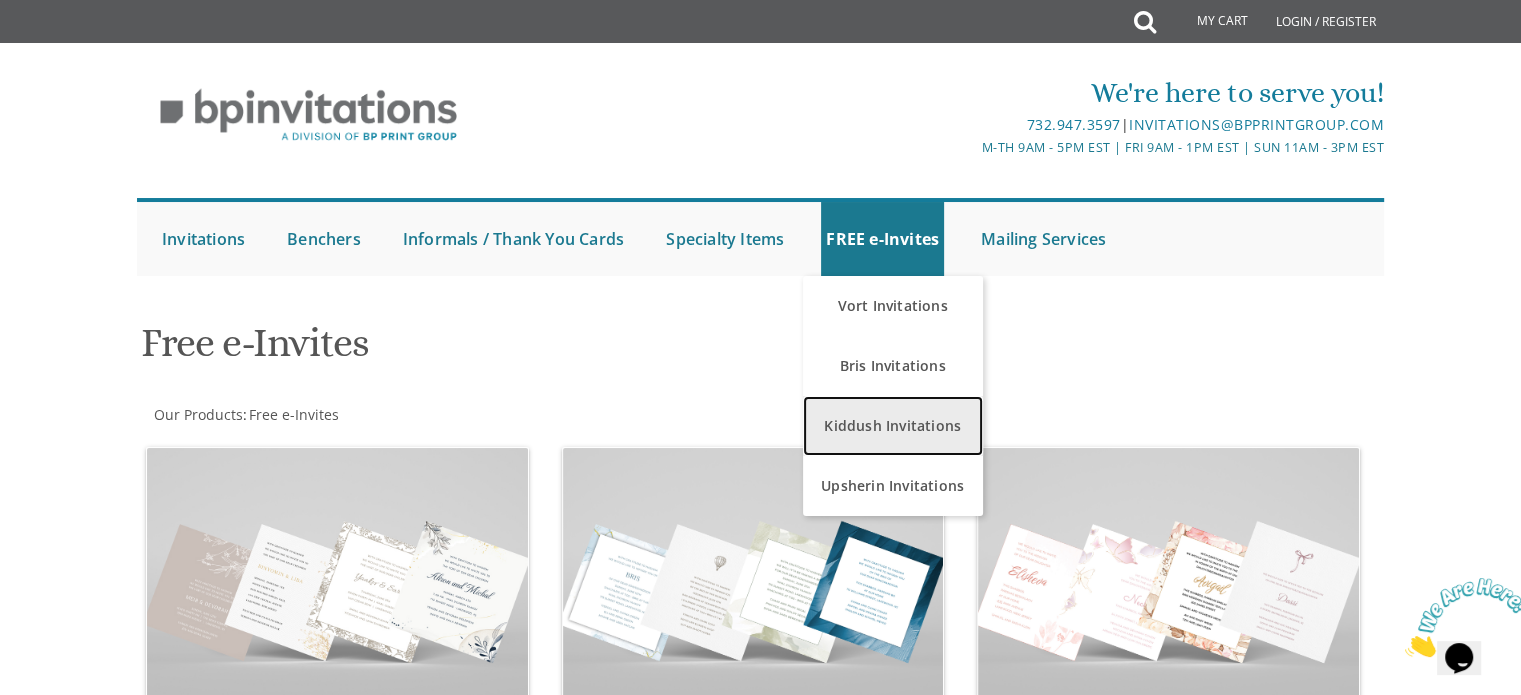 click on "Kiddush Invitations" at bounding box center [893, 426] 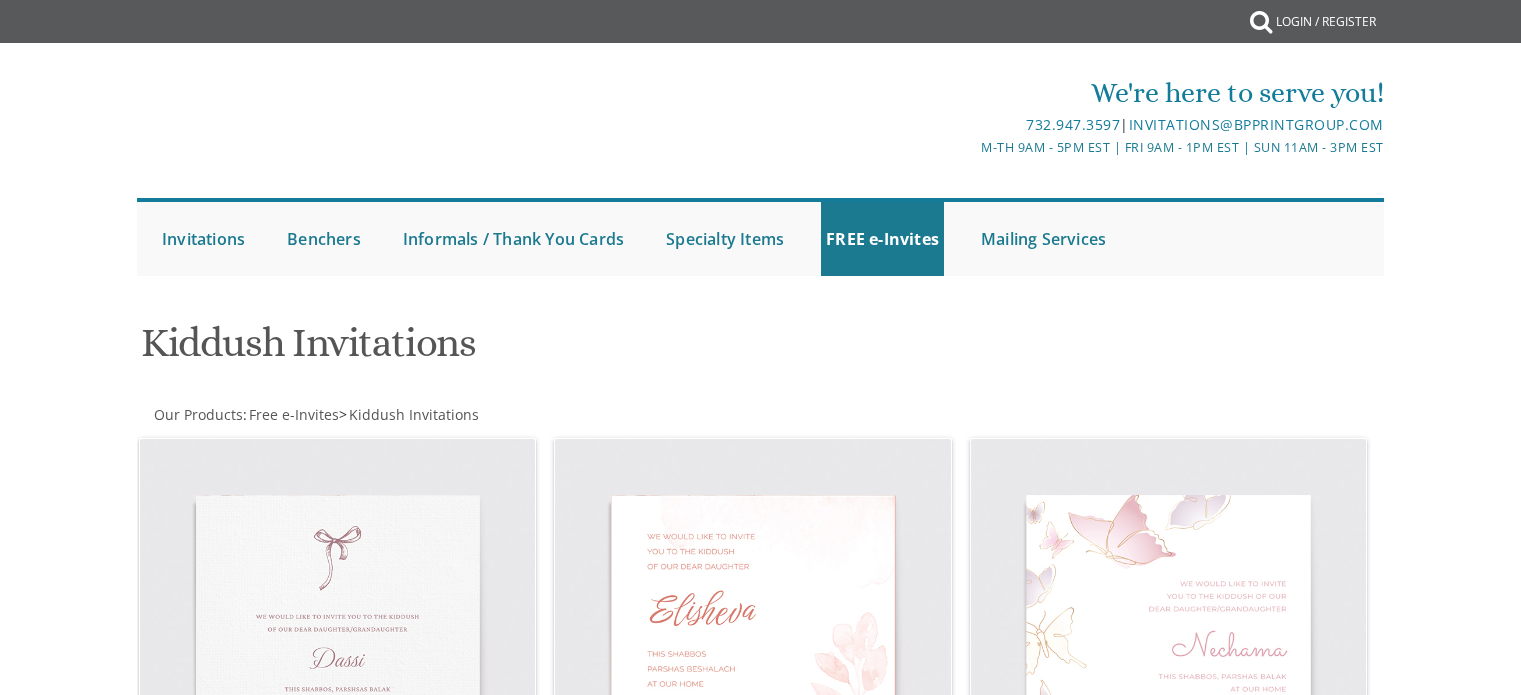 scroll, scrollTop: 0, scrollLeft: 0, axis: both 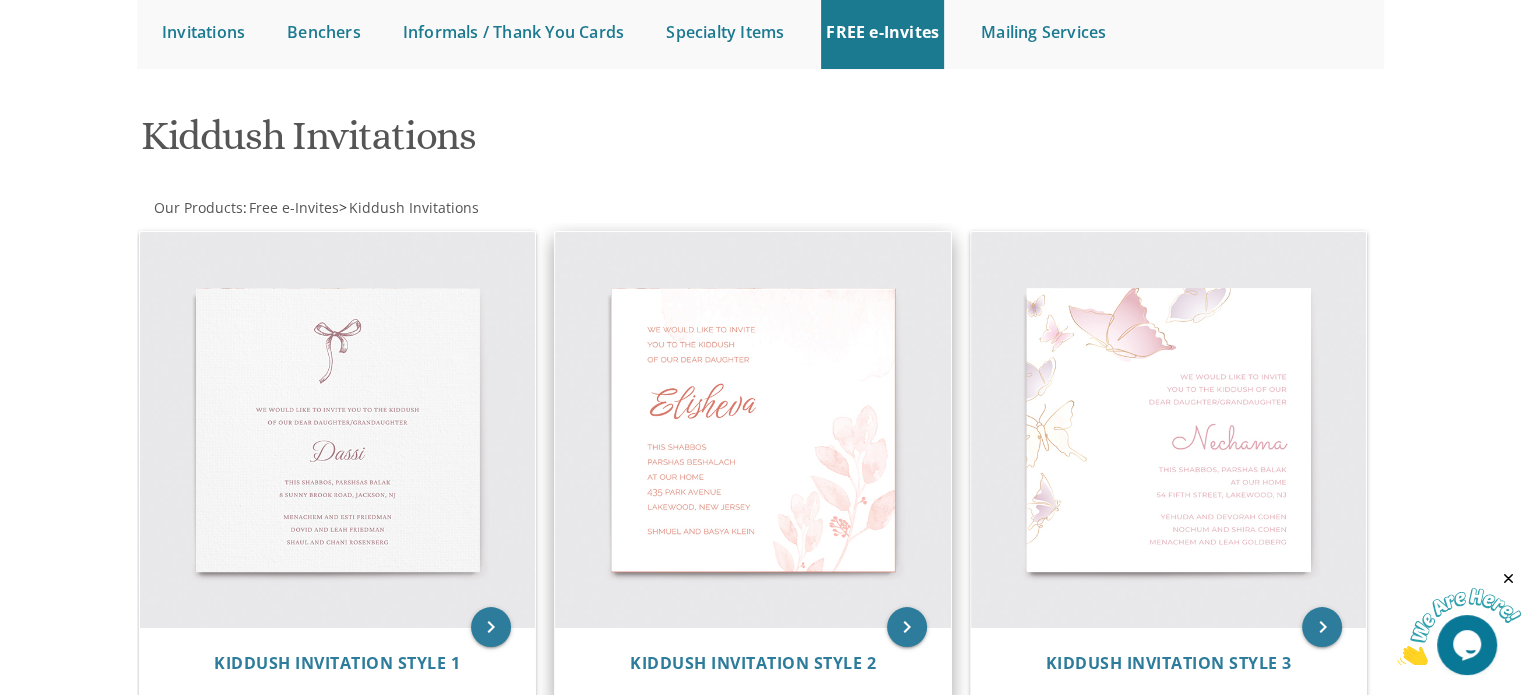 click at bounding box center [753, 430] 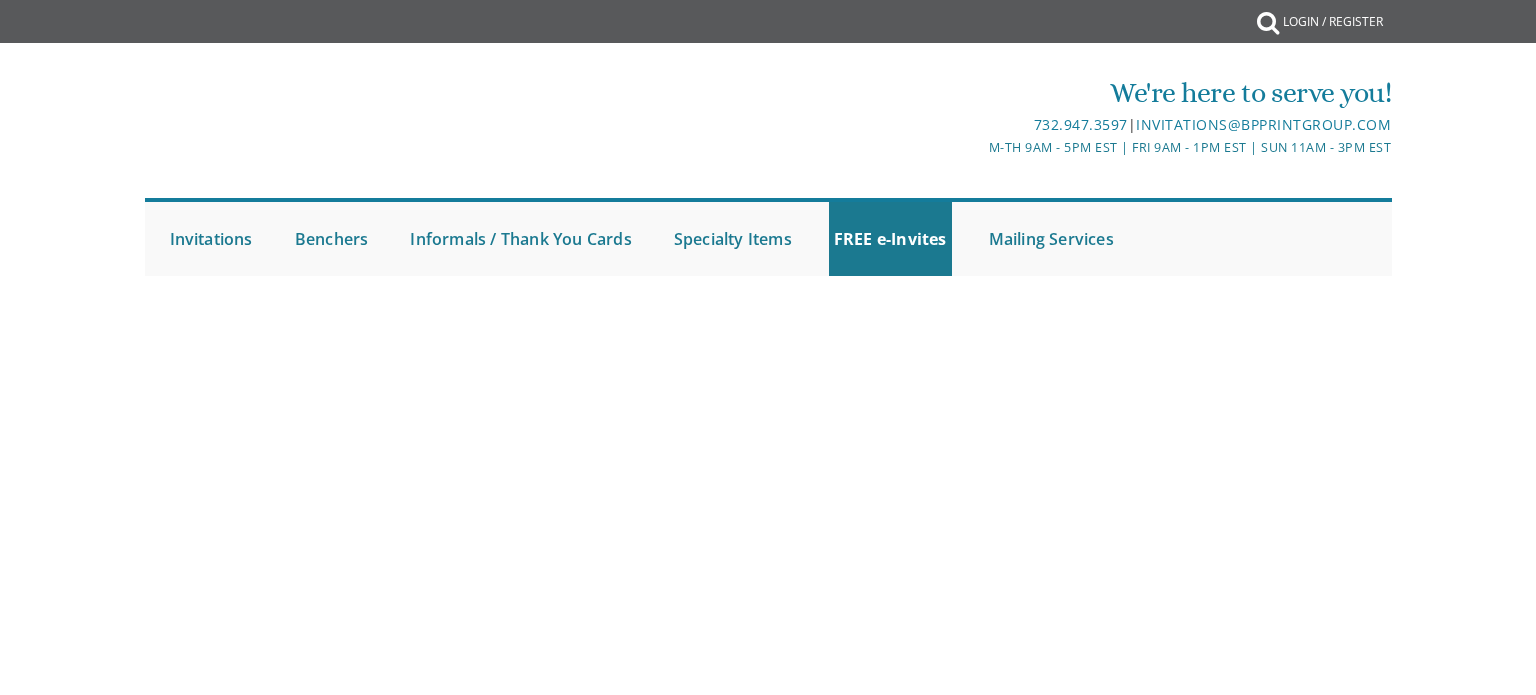 scroll, scrollTop: 0, scrollLeft: 0, axis: both 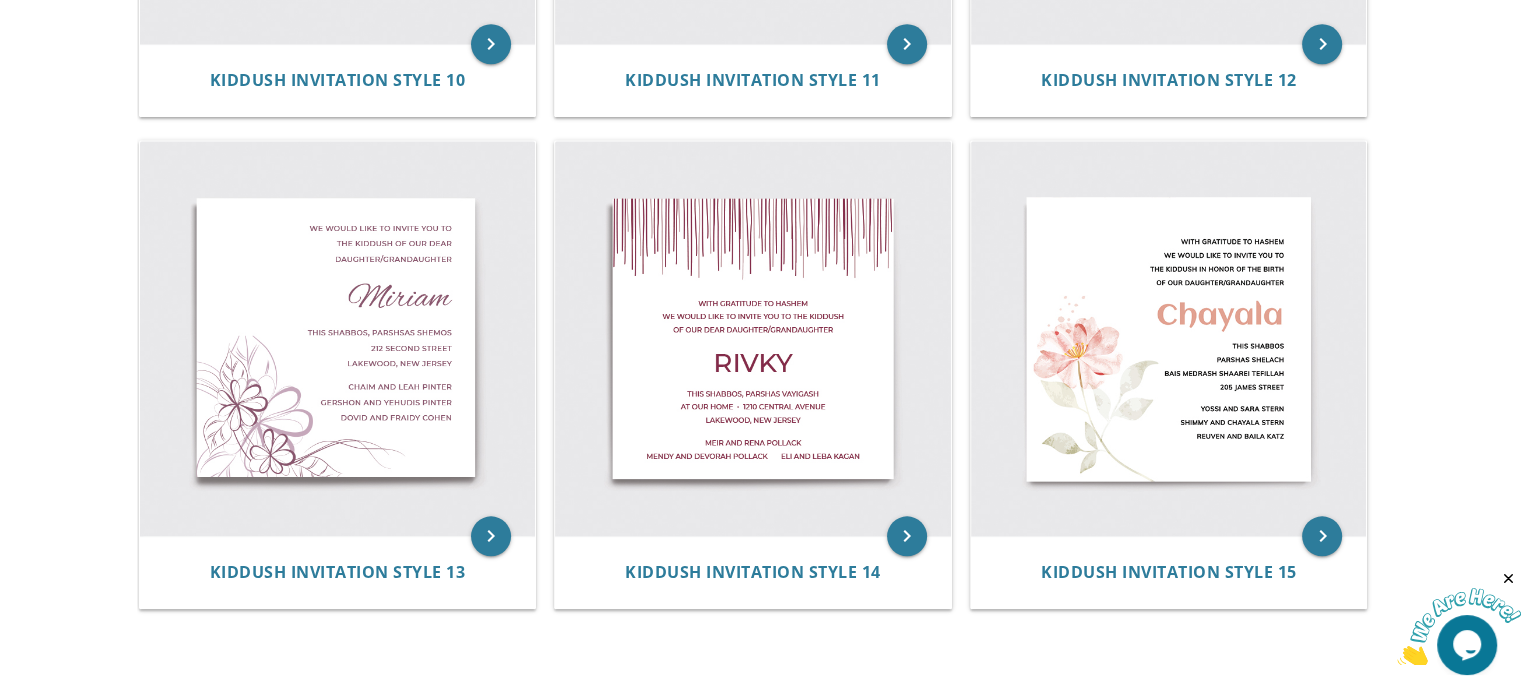 click at bounding box center (338, 339) 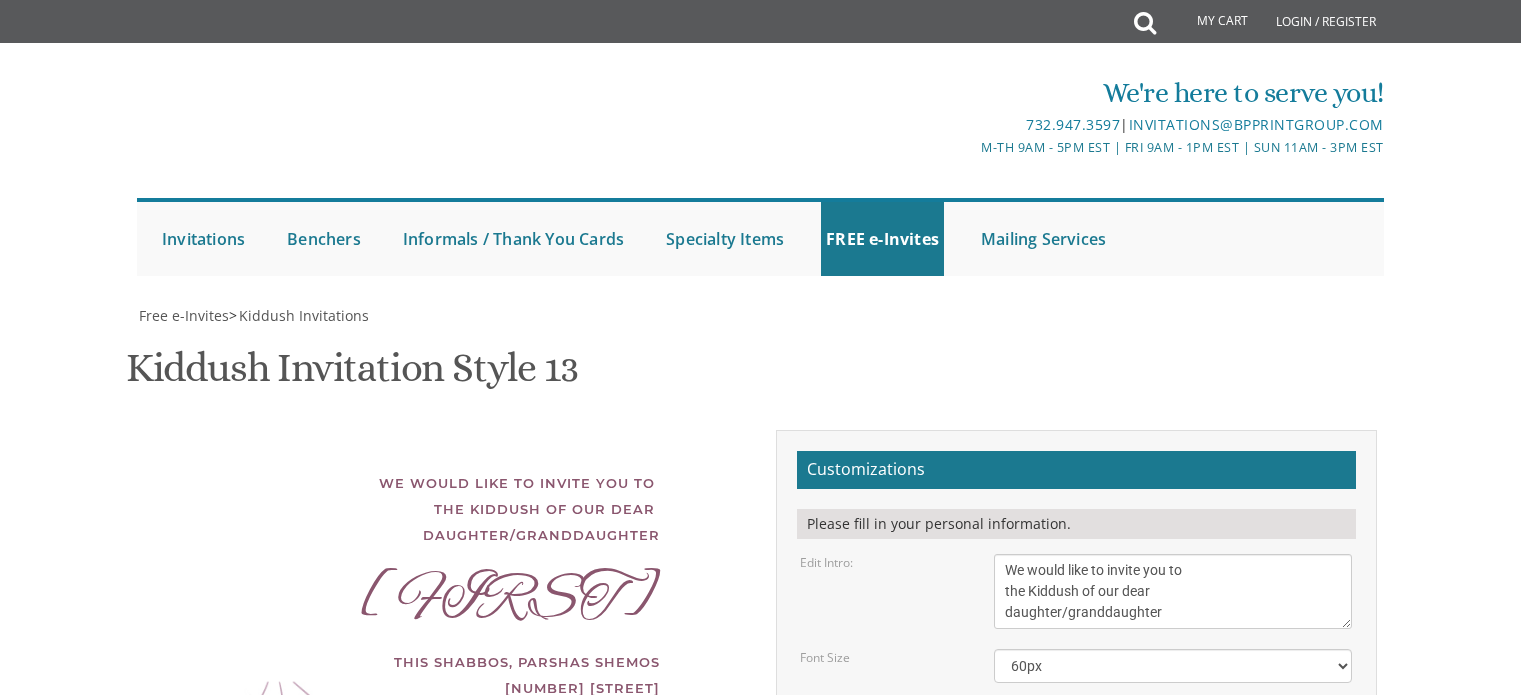 scroll, scrollTop: 0, scrollLeft: 0, axis: both 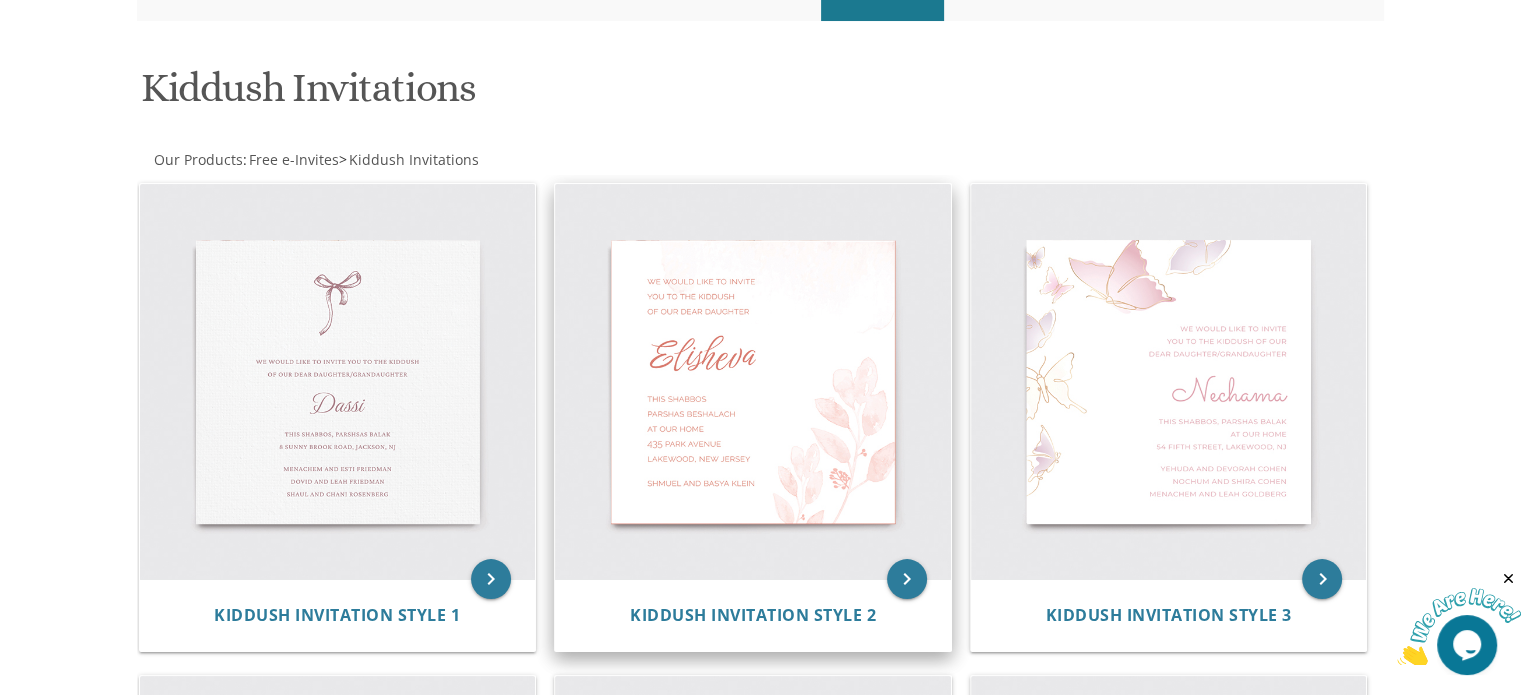 click at bounding box center [753, 382] 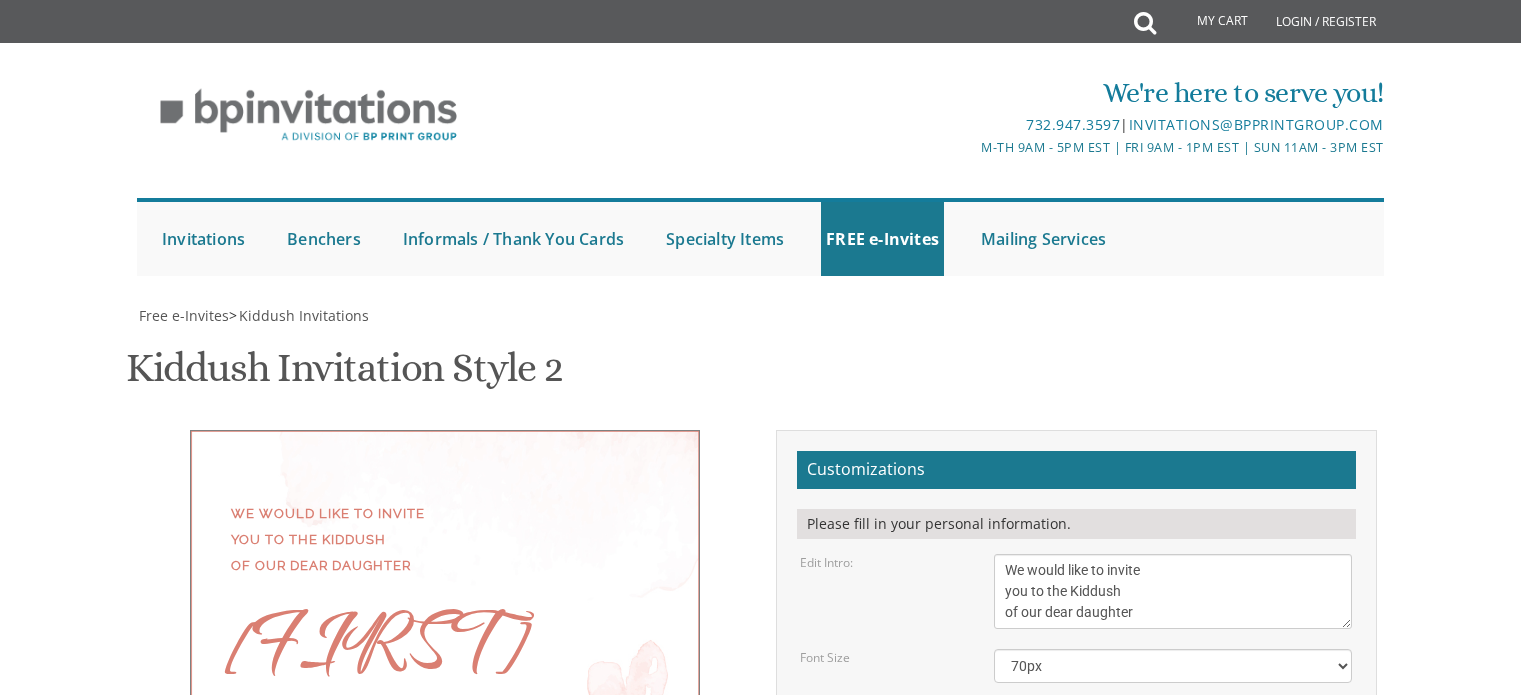 scroll, scrollTop: 0, scrollLeft: 0, axis: both 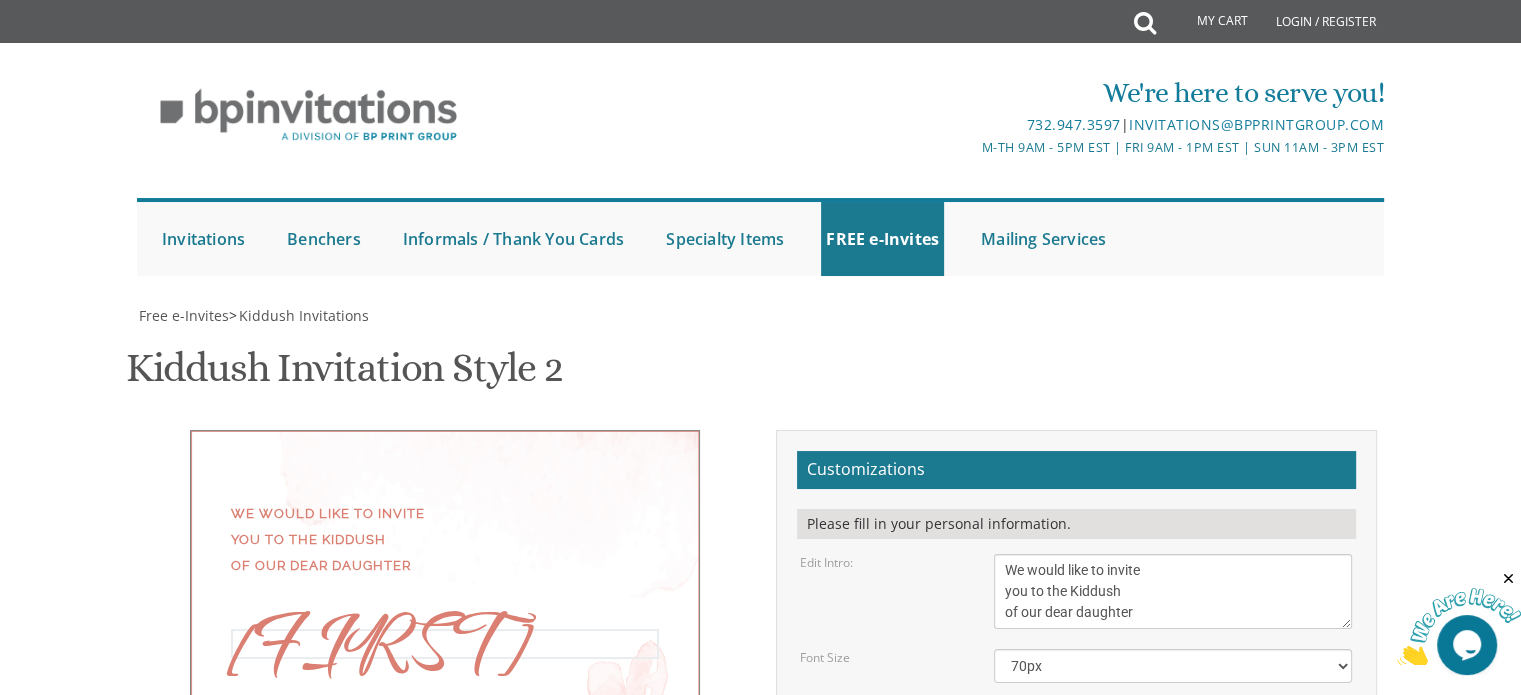 click on "Elisheva" at bounding box center [1173, 719] 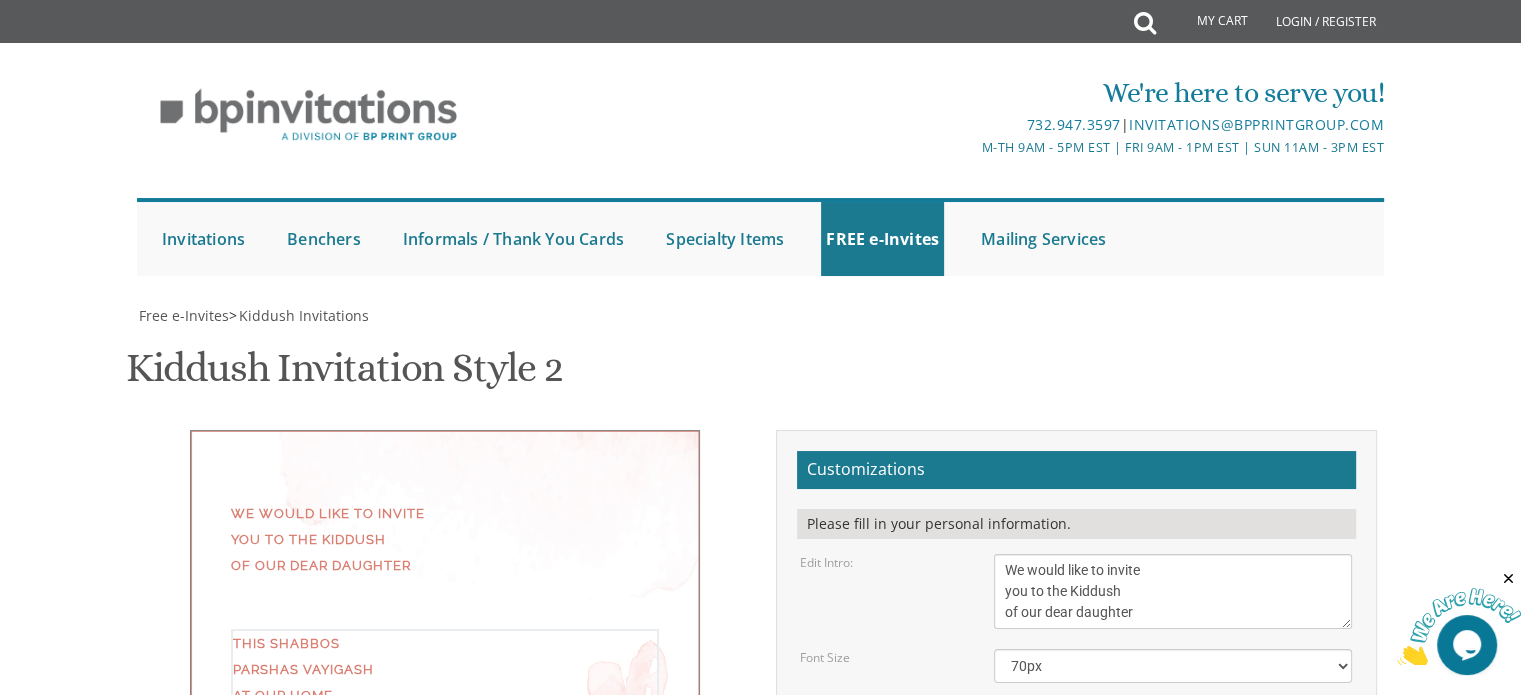 click on "This Shabbos
Parshas Vayigash
at our home
415 Arlington Avenue
Lakewood, New Jersey" at bounding box center [1173, 814] 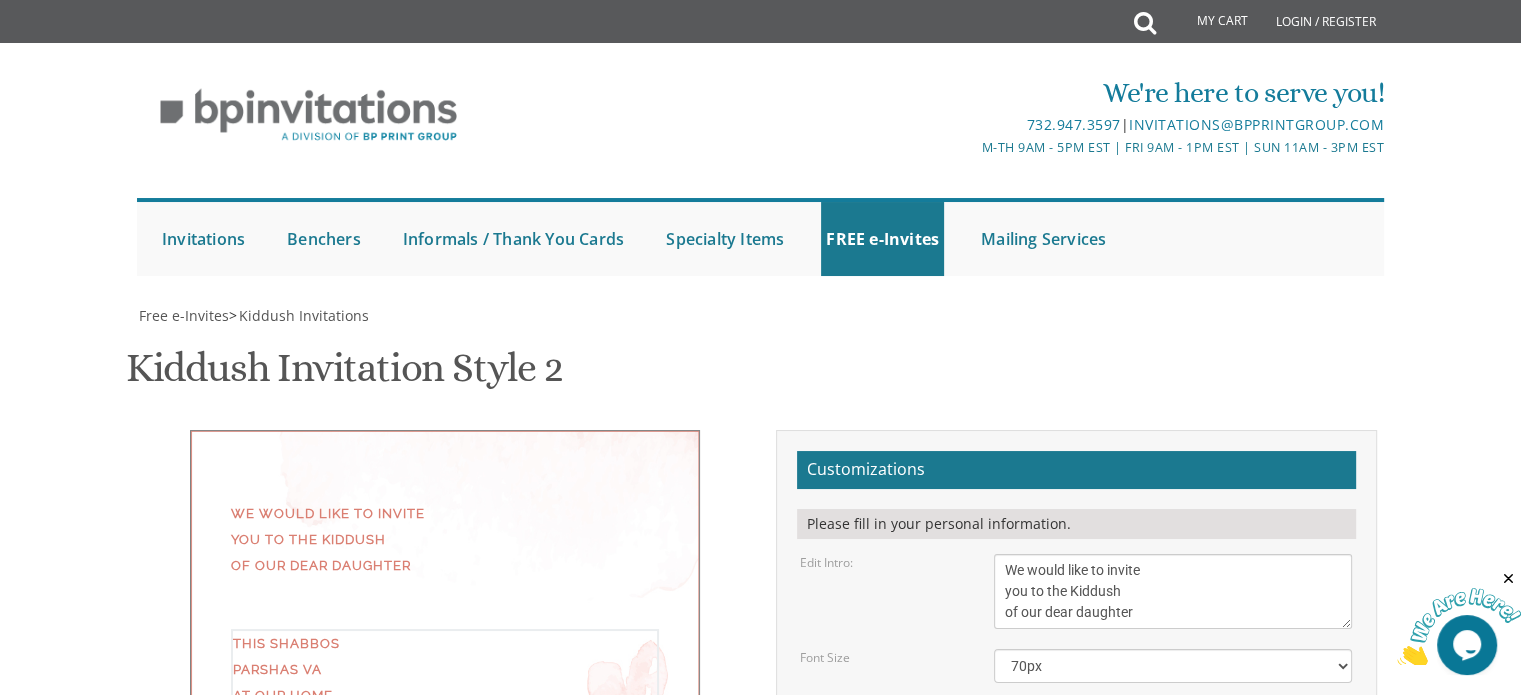 click on "This Shabbos
Parshas Vayigash
at our home
415 Arlington Avenue
Lakewood, New Jersey" at bounding box center [1173, 814] 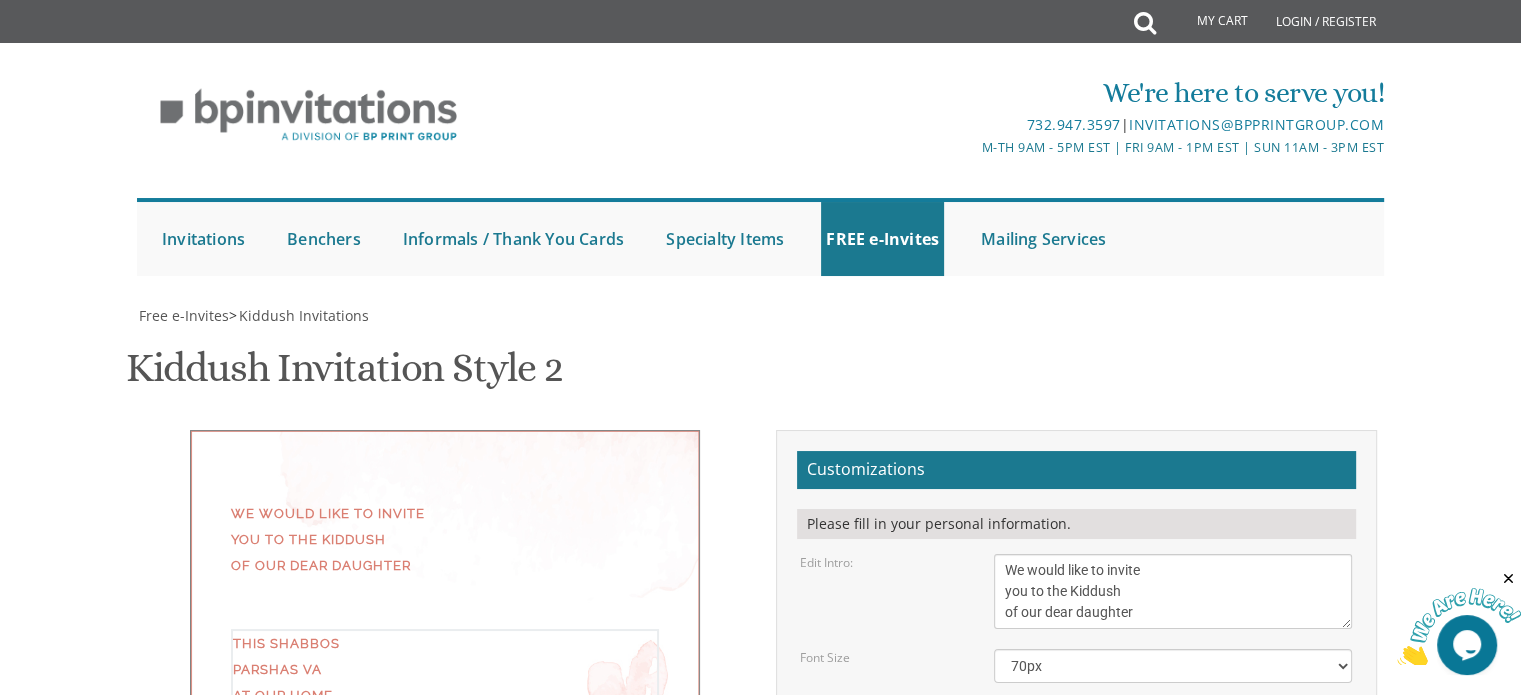 click on "This Shabbos
Parshas Vayigash
at our home
415 Arlington Avenue
Lakewood, New Jersey" at bounding box center (1173, 814) 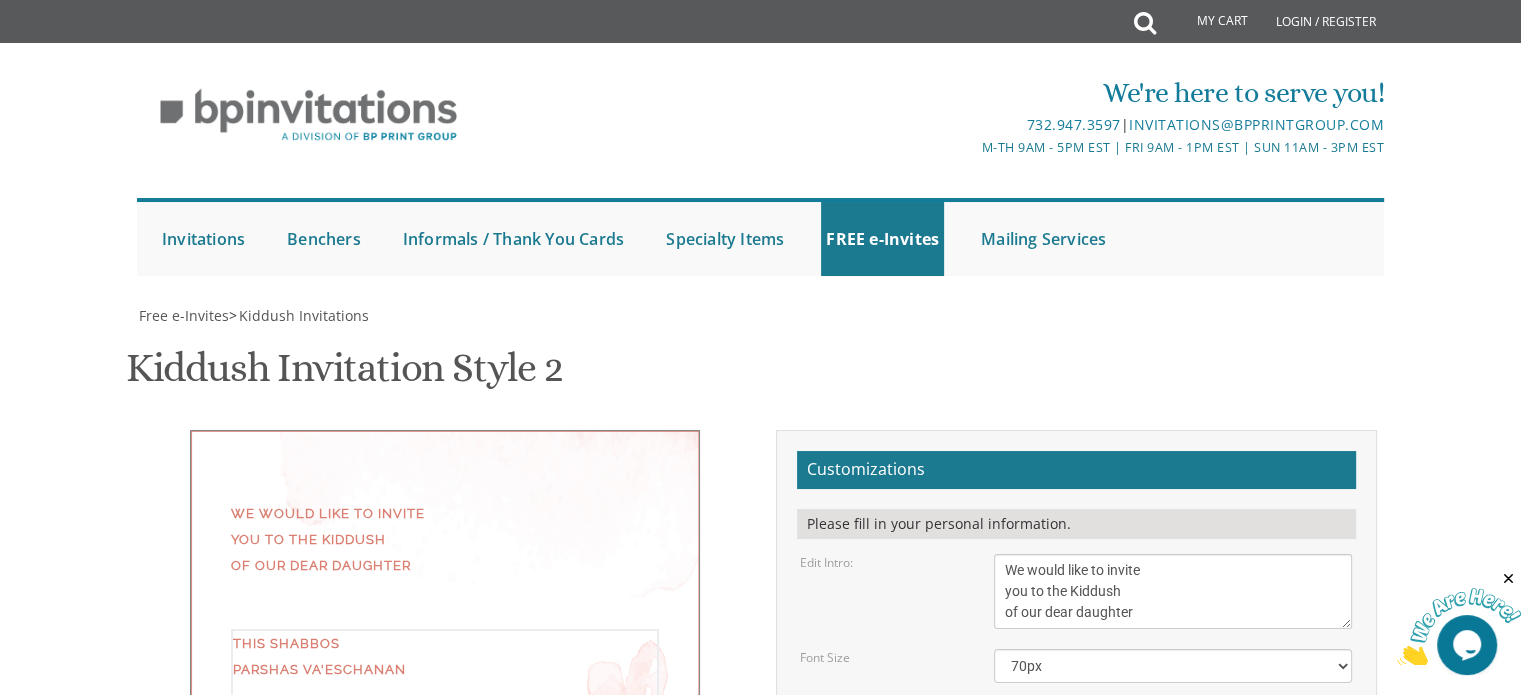 scroll, scrollTop: 507, scrollLeft: 0, axis: vertical 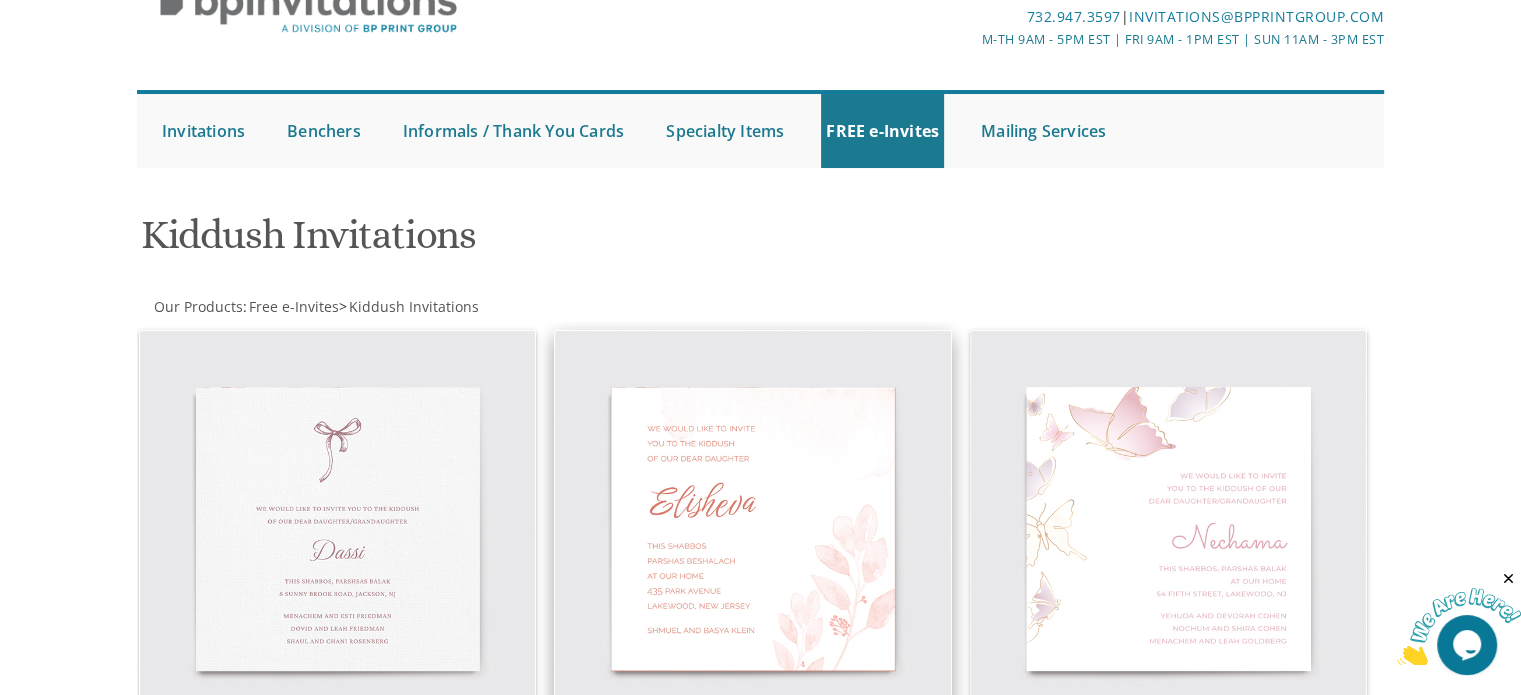 click at bounding box center [753, 529] 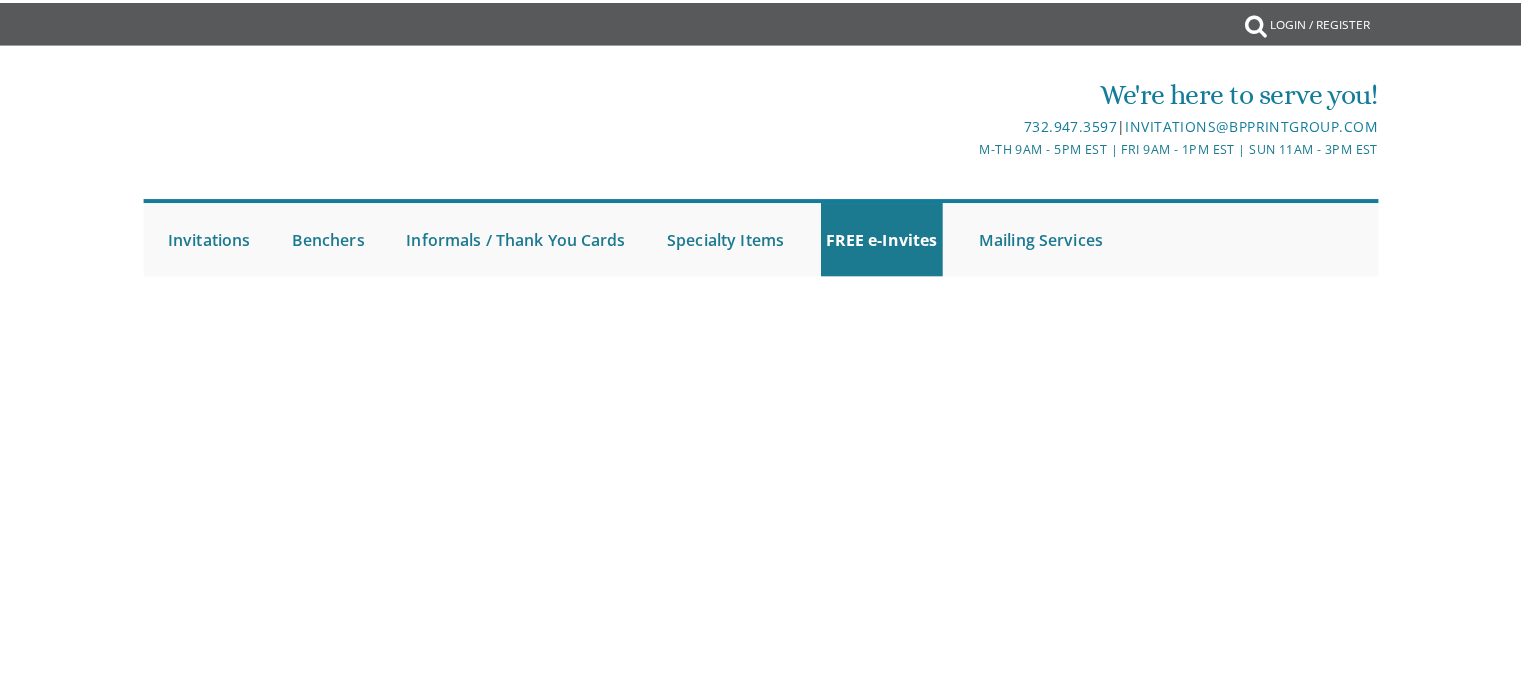 scroll, scrollTop: 0, scrollLeft: 0, axis: both 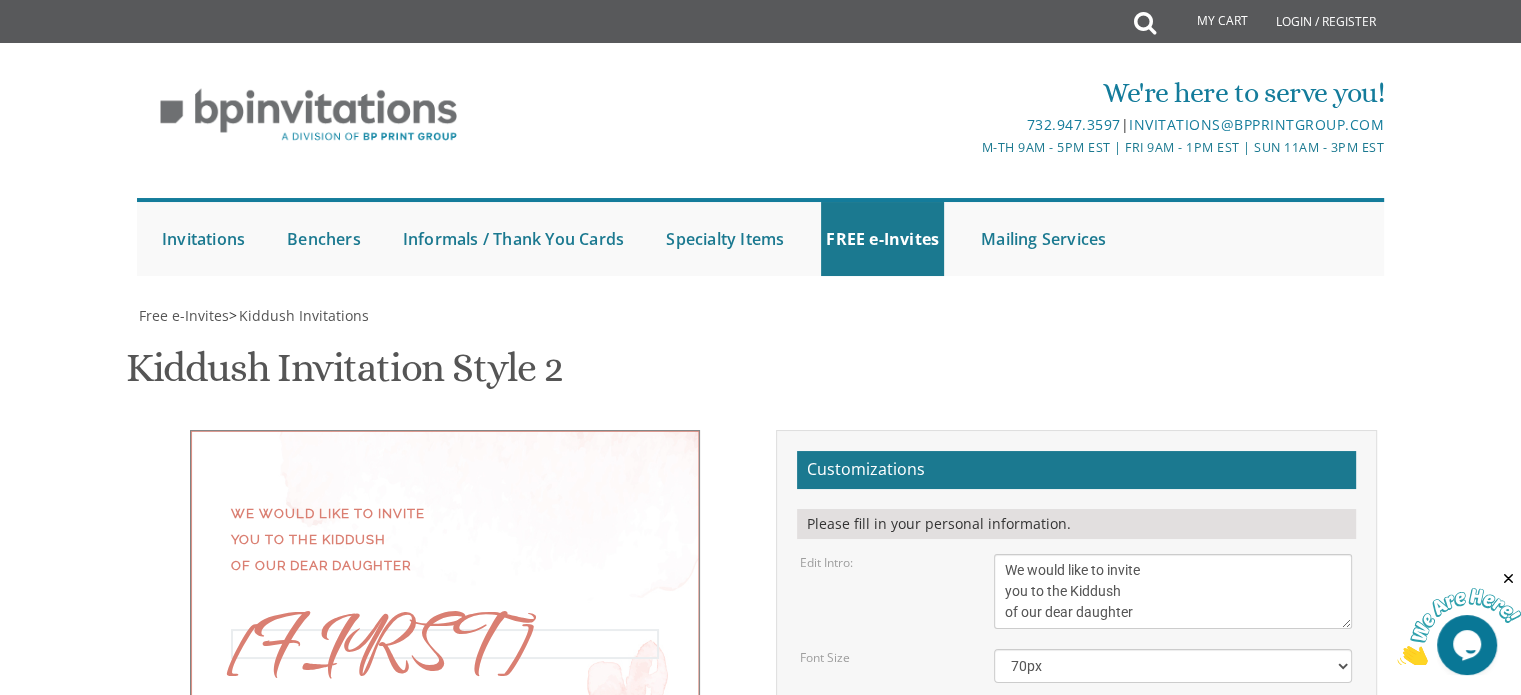 click on "Elisheva" at bounding box center (1173, 719) 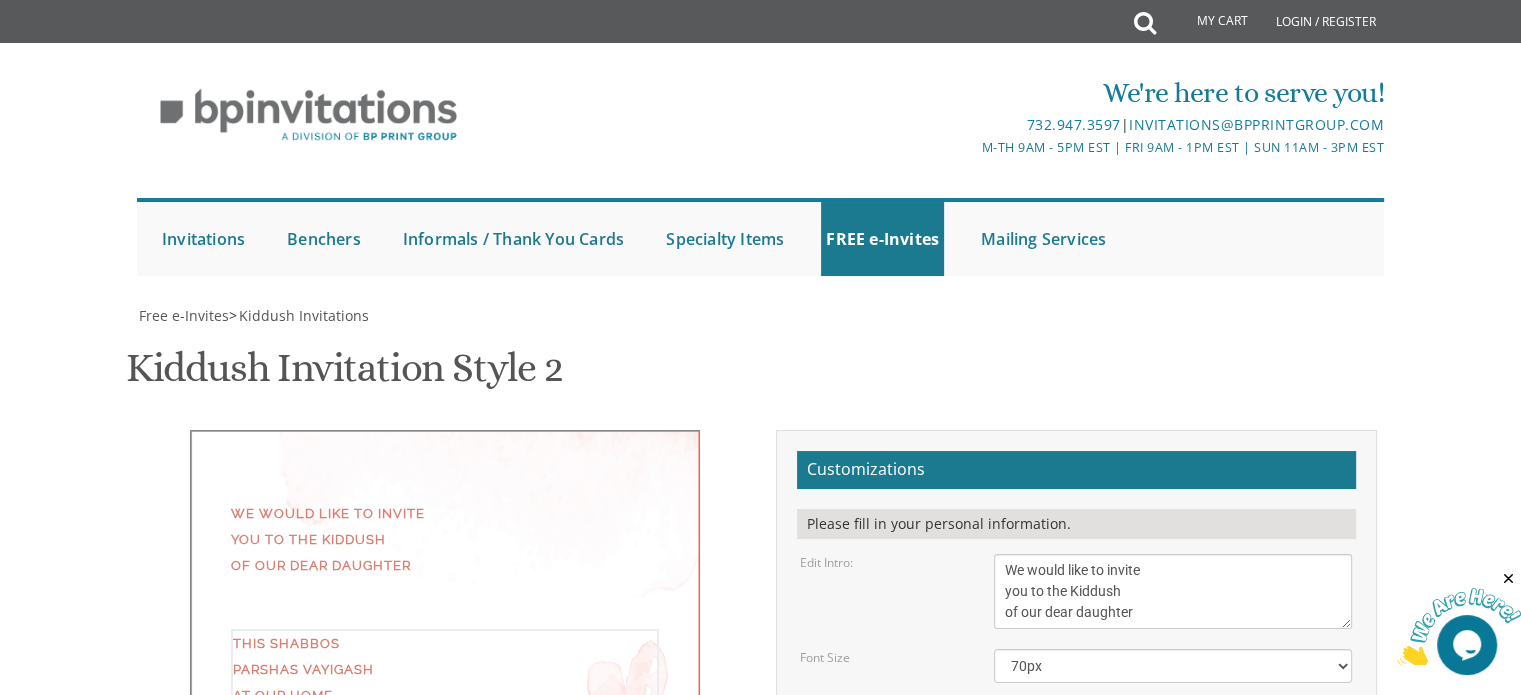 scroll, scrollTop: 296, scrollLeft: 0, axis: vertical 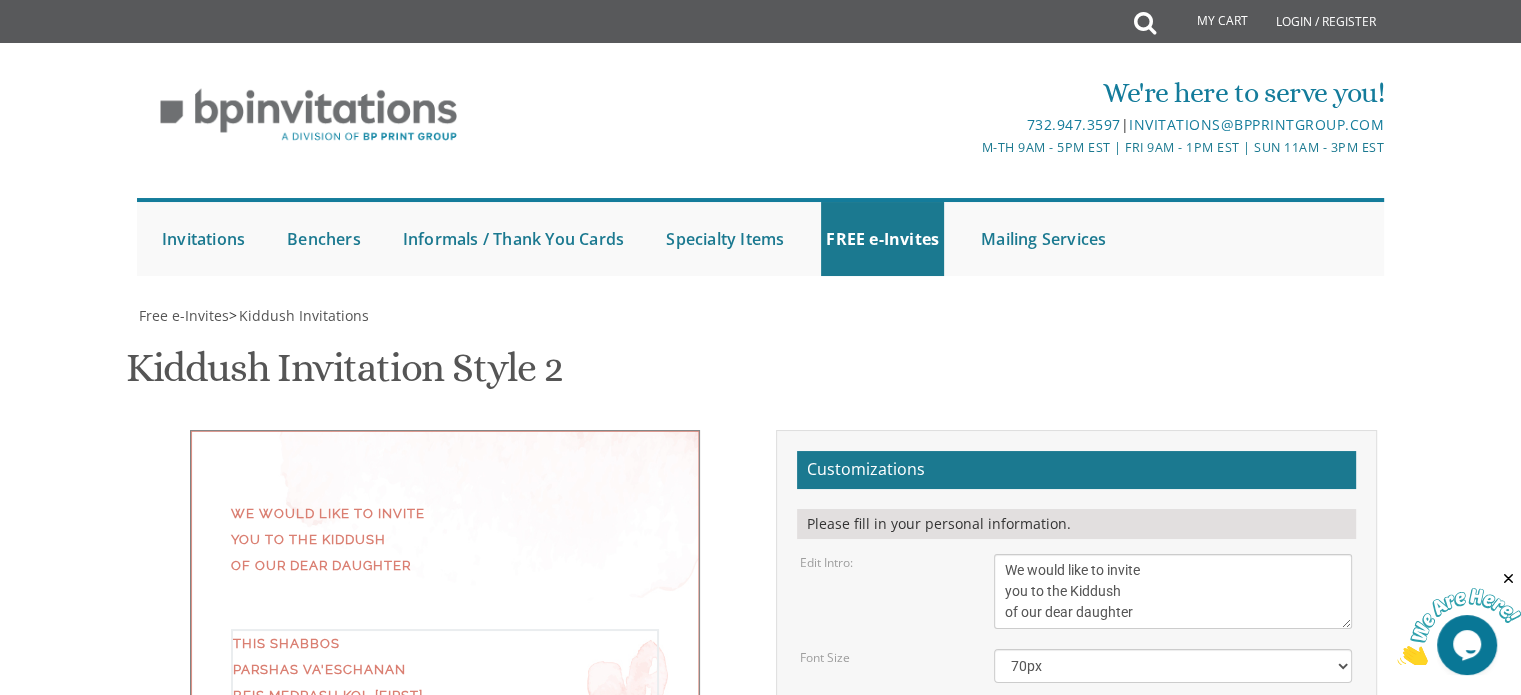 click on "This Shabbos
Parshas Vayigash
at our home
415 Arlington Avenue
Lakewood, New Jersey" at bounding box center [1173, 814] 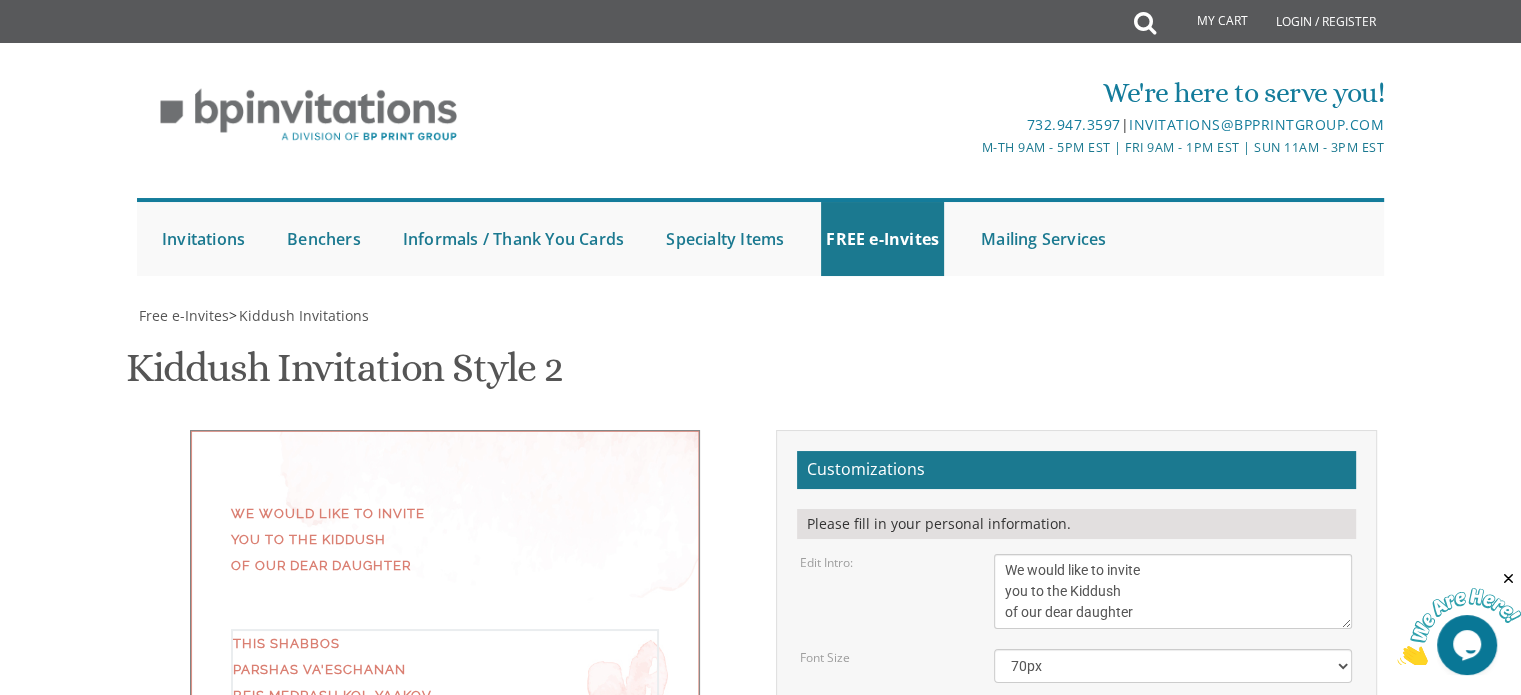 click on "This Shabbos
Parshas Vayigash
at our home
415 Arlington Avenue
Lakewood, New Jersey" at bounding box center [1173, 814] 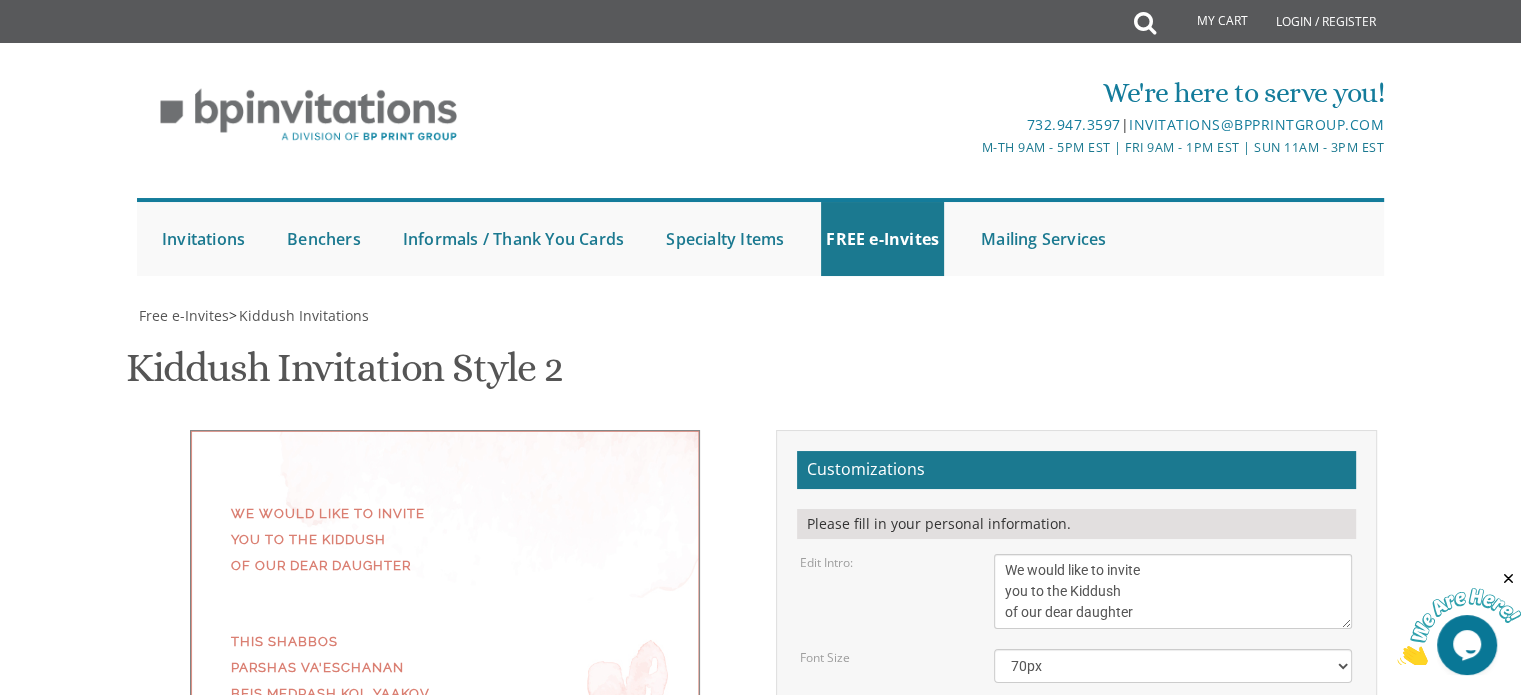 click on "[FIRST] and [LAST] [LAST]" at bounding box center (1173, 909) 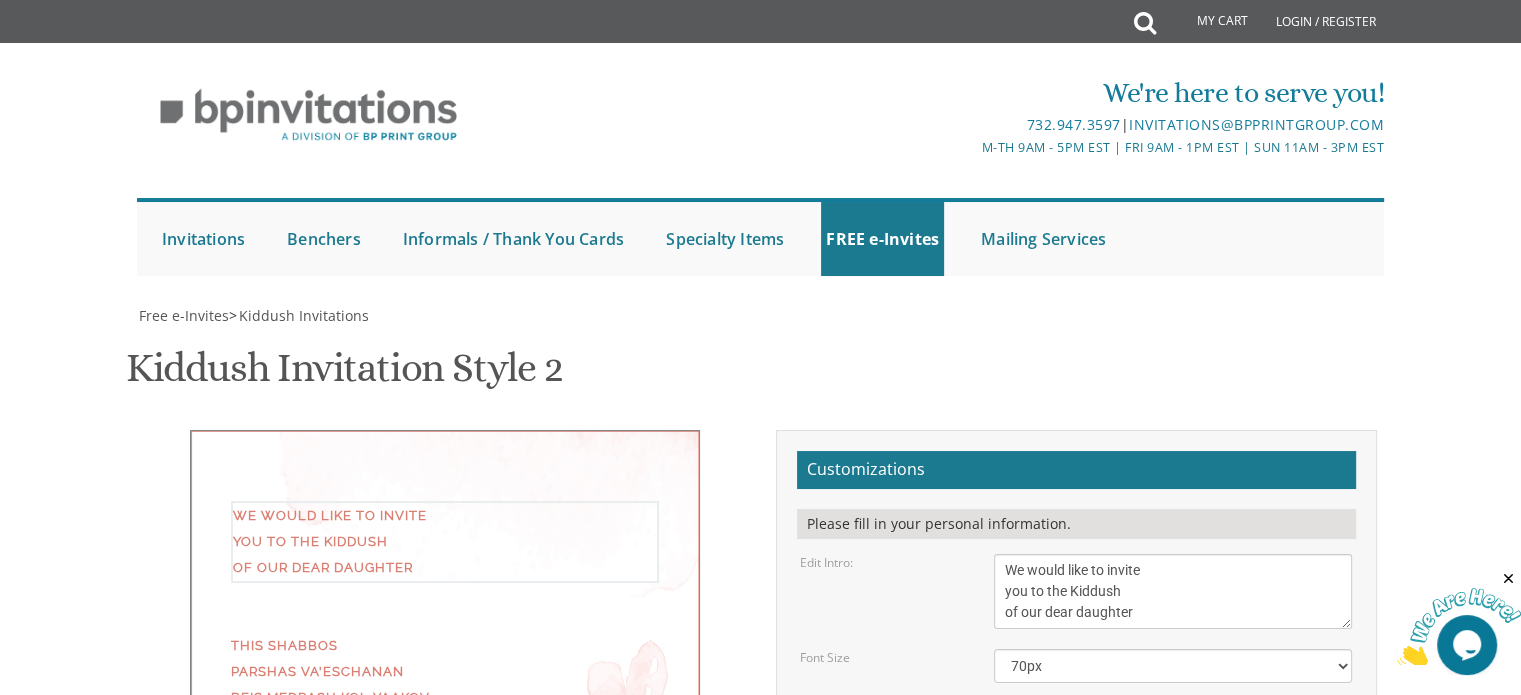 click on "We would like to invite
you to the Kiddush
of our dear daughter" at bounding box center [1173, 591] 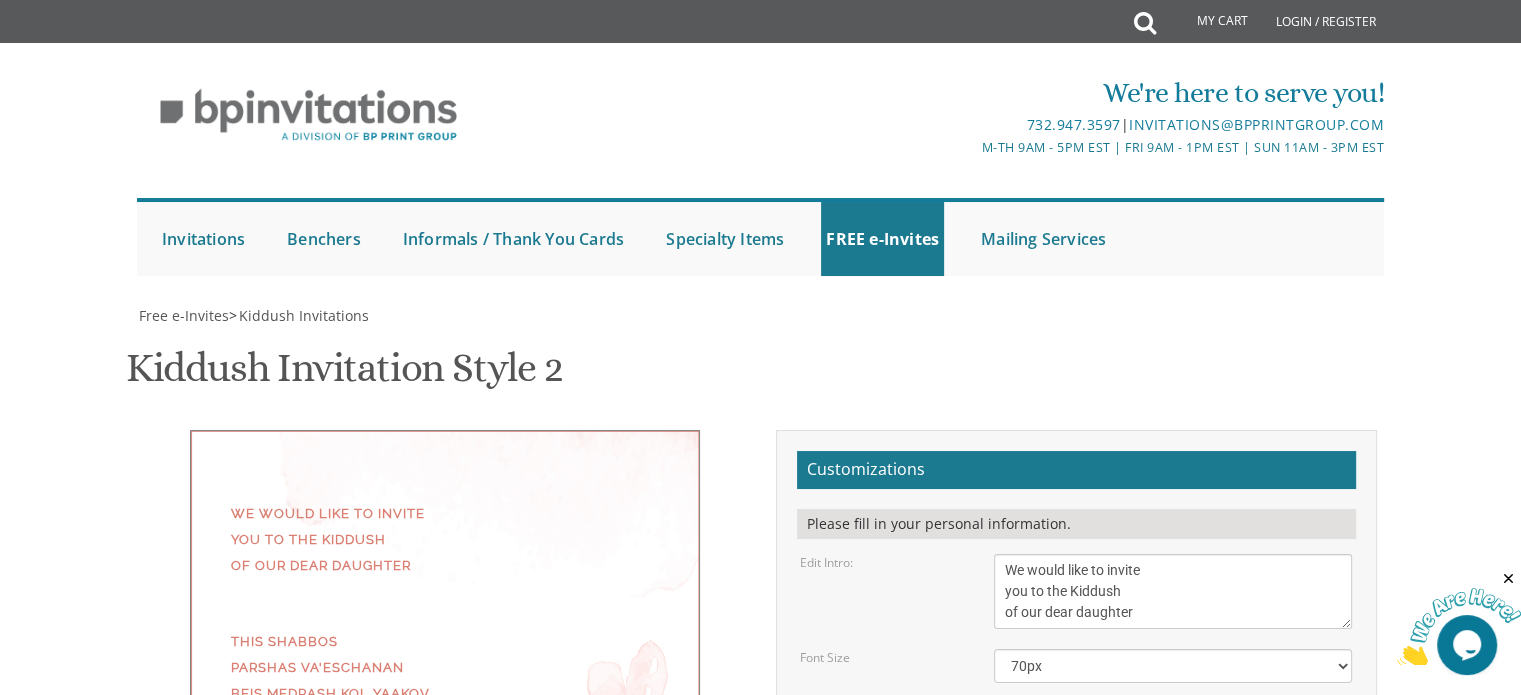click on "We would like to invite
you to the Kiddush
of our dear daughter
This Shabbos
Parshas Va'eschanan
Beis Medrash Kol Yaakov
1 Gibson Ln.
Jackson, New Jersey
Tzvi and" at bounding box center [445, 648] 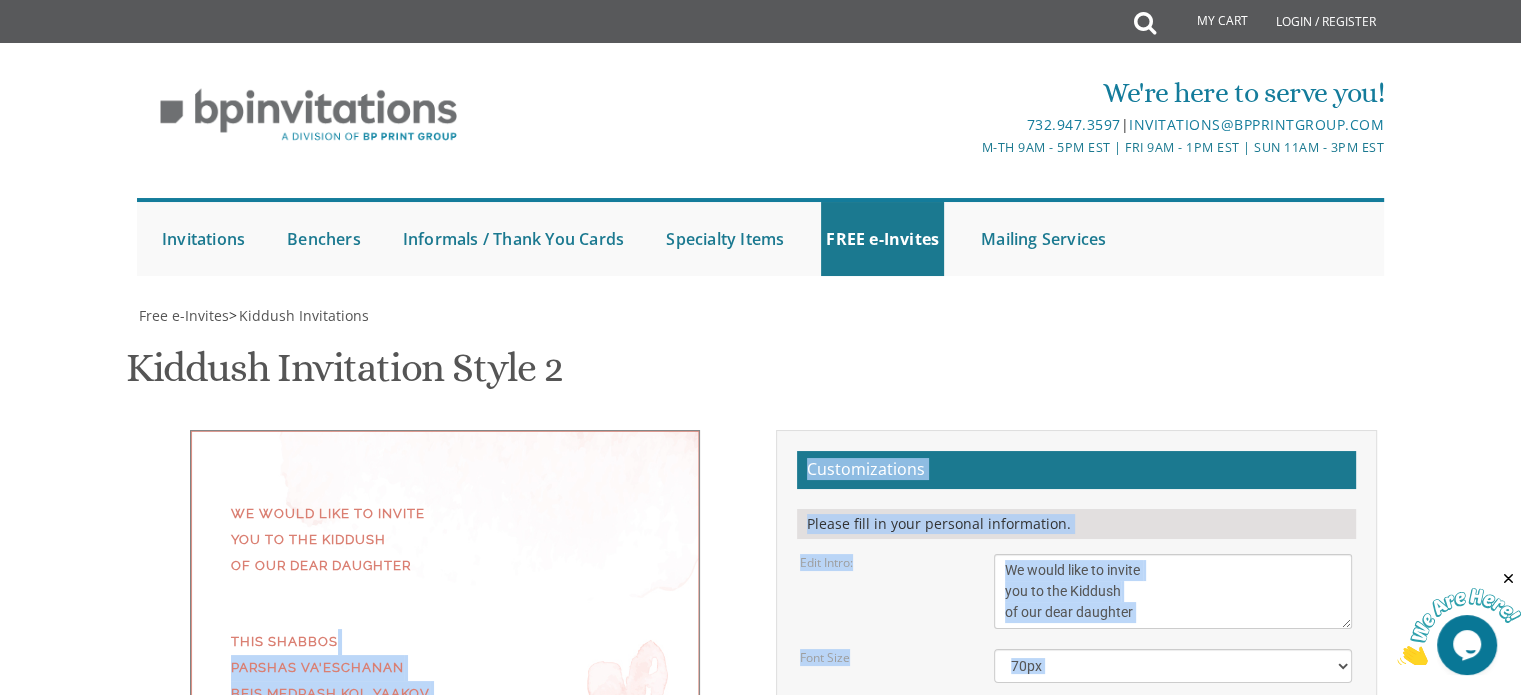 drag, startPoint x: 333, startPoint y: 387, endPoint x: 927, endPoint y: 541, distance: 613.6383 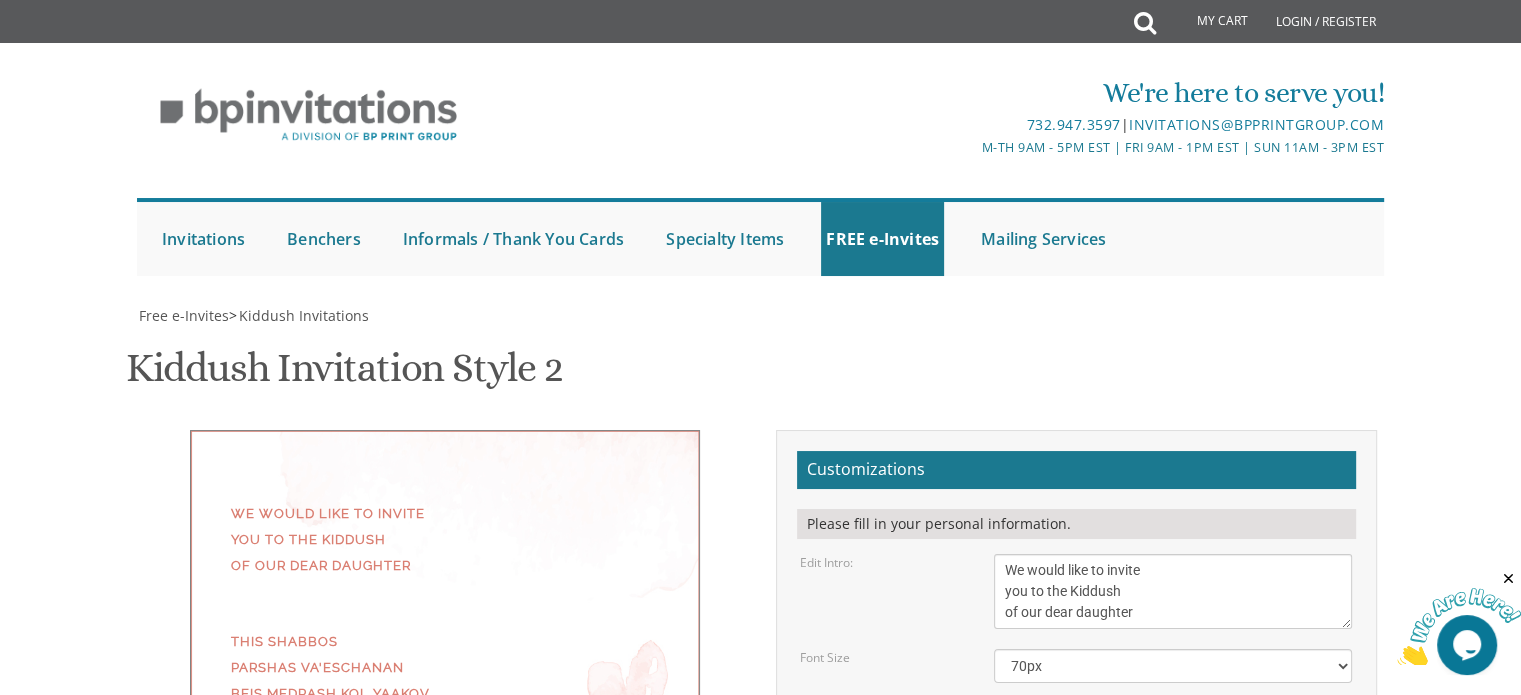 click on "We would like to invite
you to the Kiddush
of our dear daughter" at bounding box center [1173, 591] 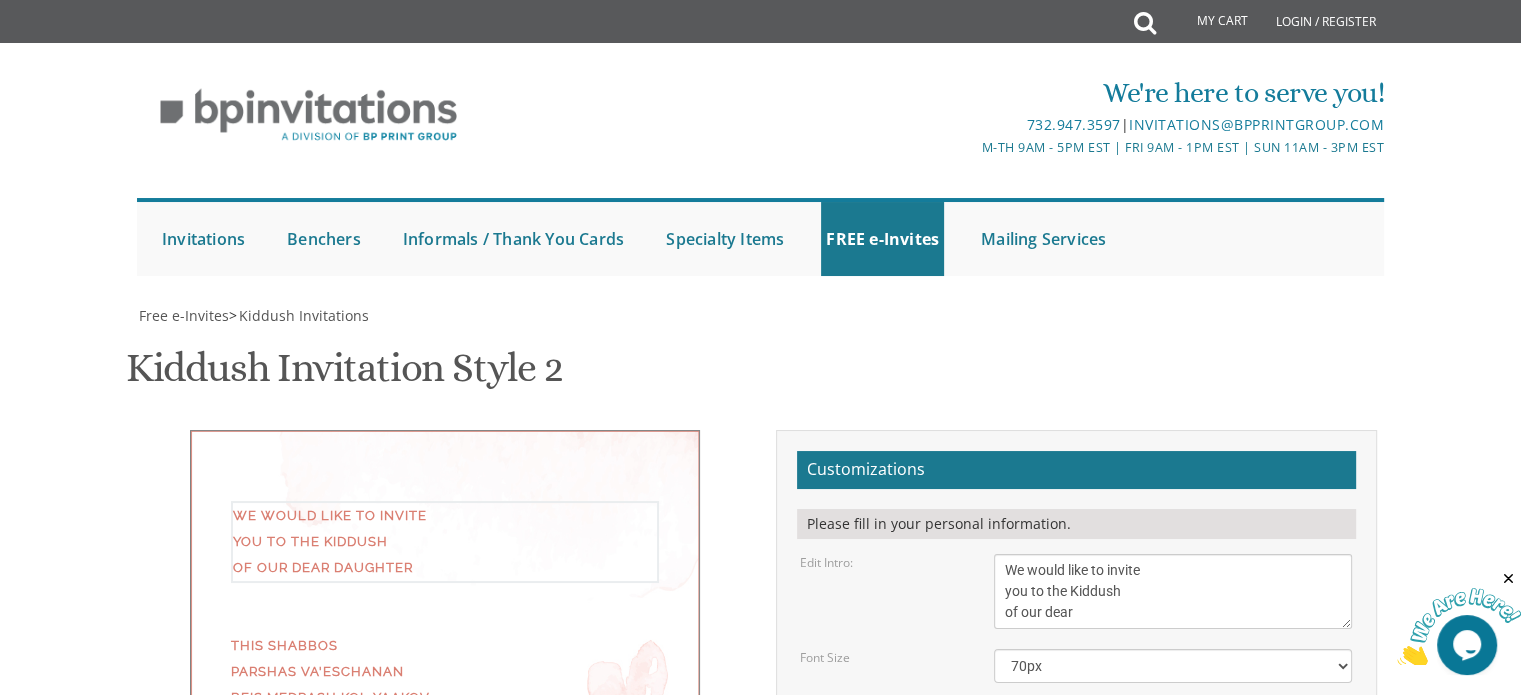 type on "We would like to invite
you to the Kiddush
of our dear" 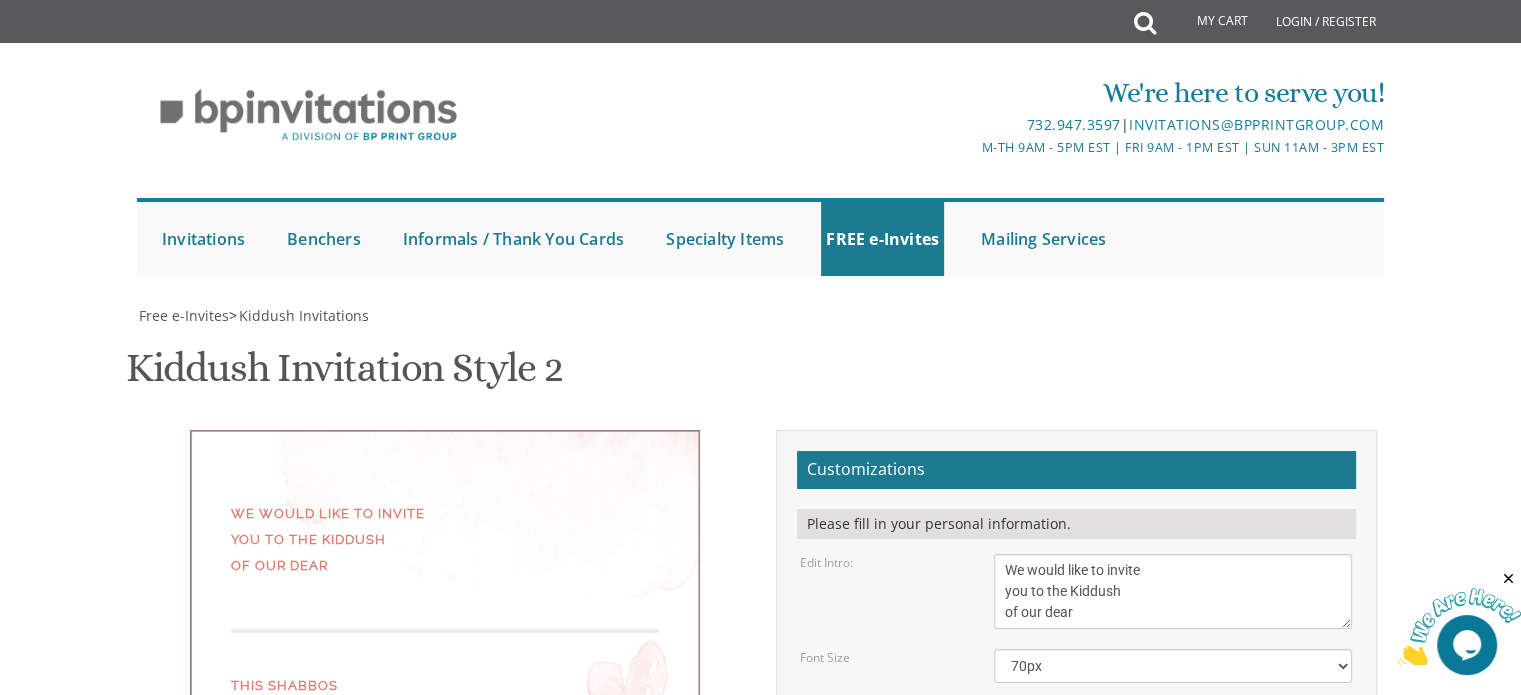 click on "Elisheva" at bounding box center [1173, 719] 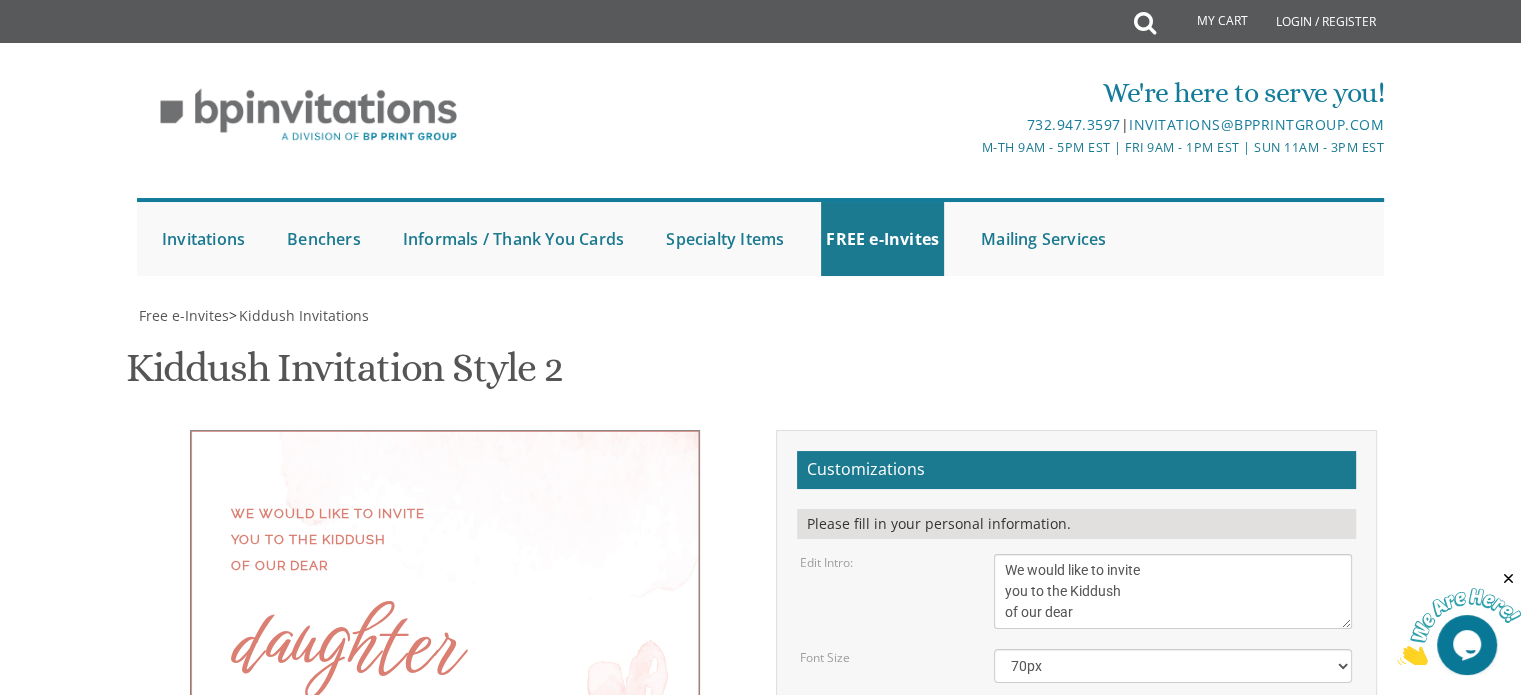 click on "We would like to invite
you to the Kiddush
of our dear
daughter
This Shabbos
Parshas Va'eschanan
Beis Medrash Kol Yaakov
1 Gibson Ln.
Jackson, New Jersey
Tzvi and Sorah Lamet" at bounding box center (445, 681) 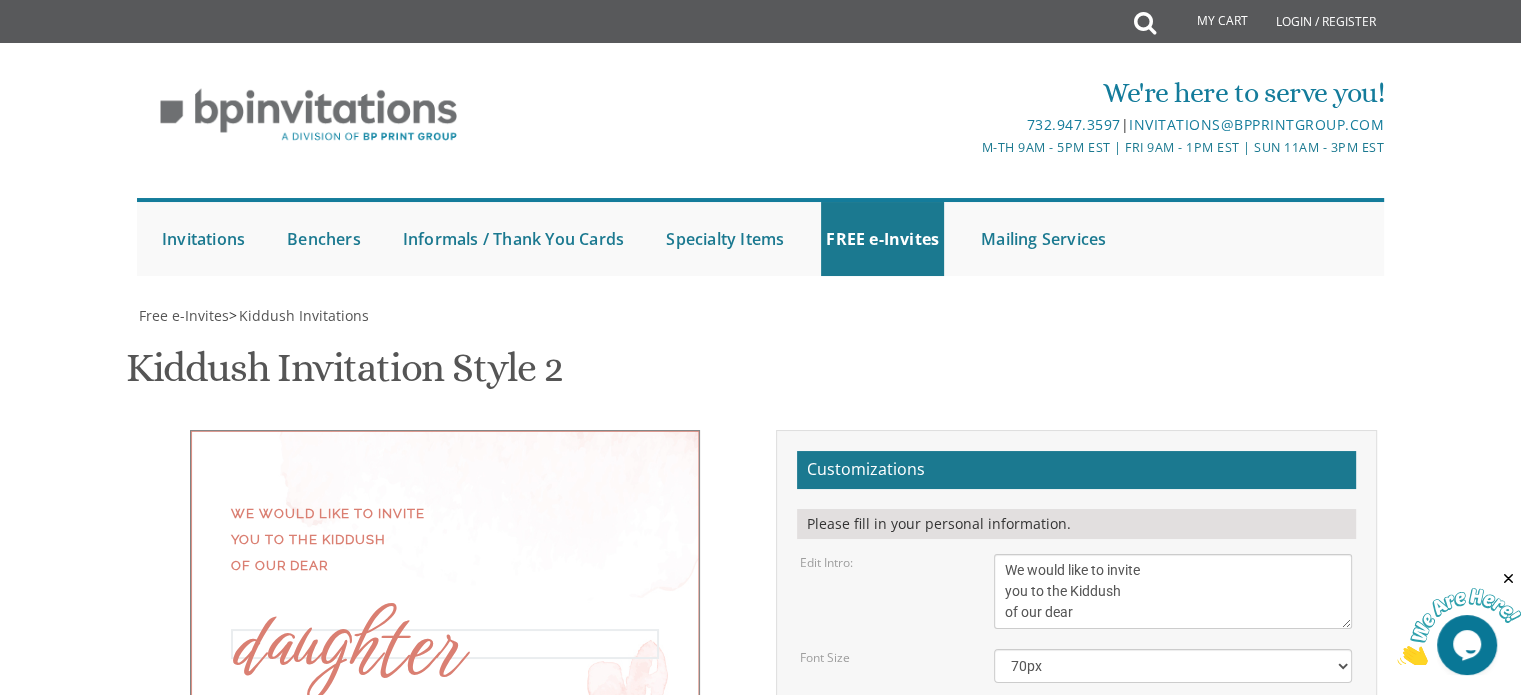 click on "Elisheva" at bounding box center [1173, 719] 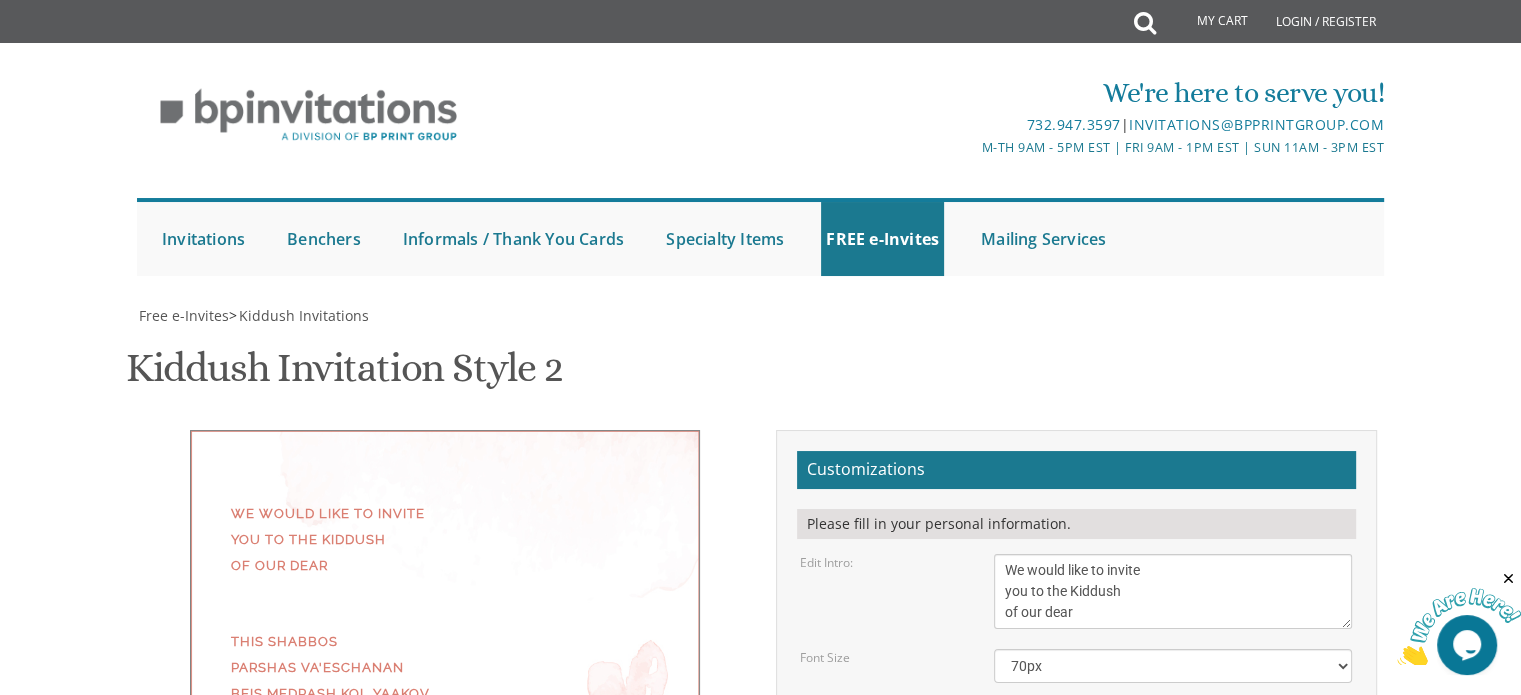 click on "We would like to invite
you to the Kiddush
of our dear
This Shabbos
Parshas Va'eschanan
Beis Medrash Kol Yaakov
1 Gibson Ln.
Jackson, New Jersey
Tzvi and Sorah Lamet" at bounding box center (445, 648) 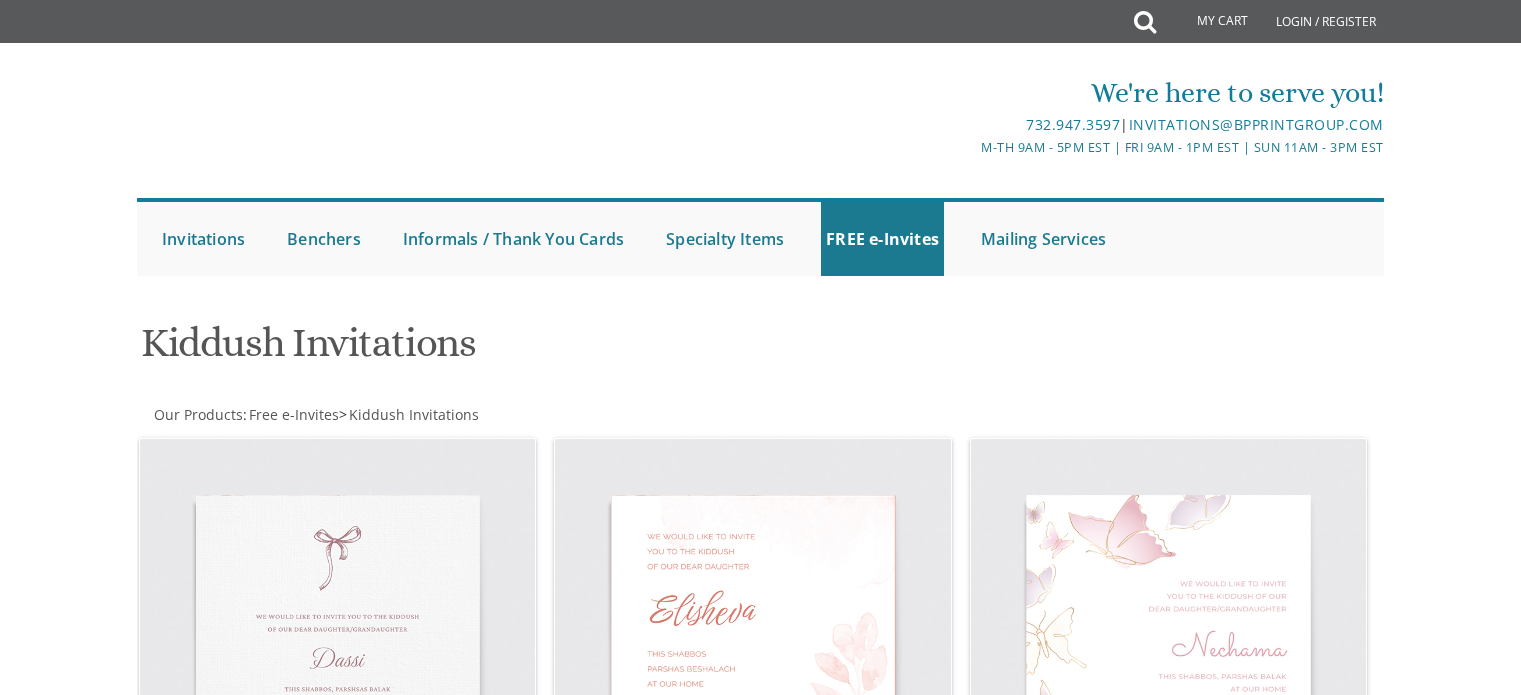 scroll, scrollTop: 108, scrollLeft: 0, axis: vertical 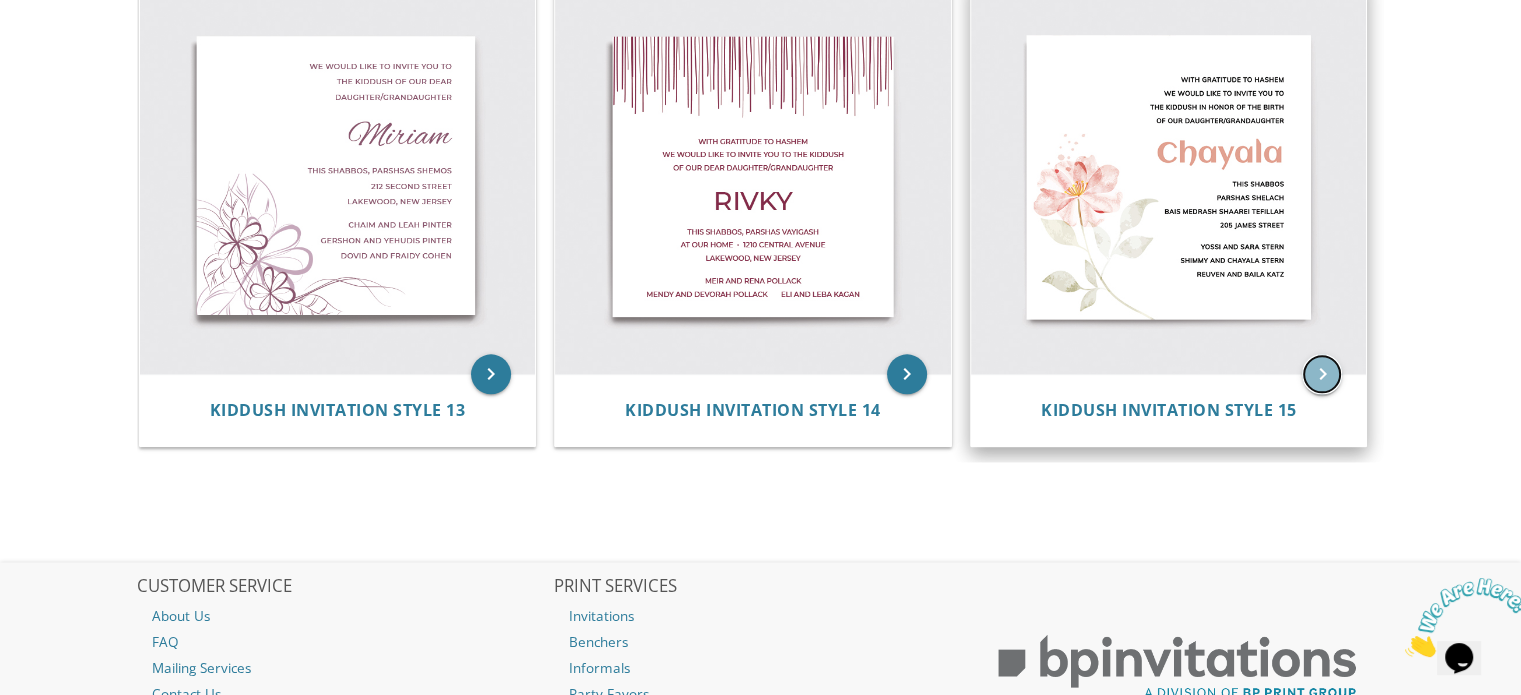 click on "keyboard_arrow_right" at bounding box center [1322, 374] 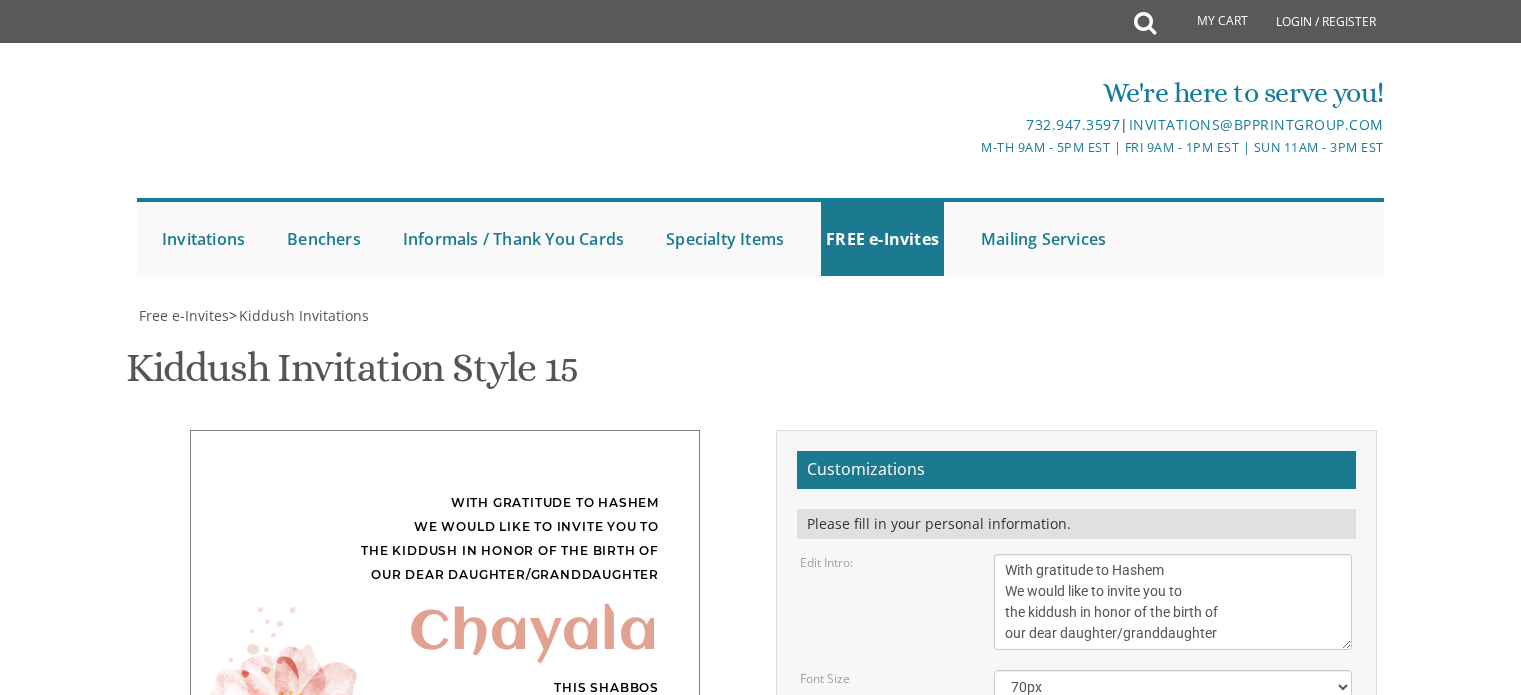 scroll, scrollTop: 0, scrollLeft: 0, axis: both 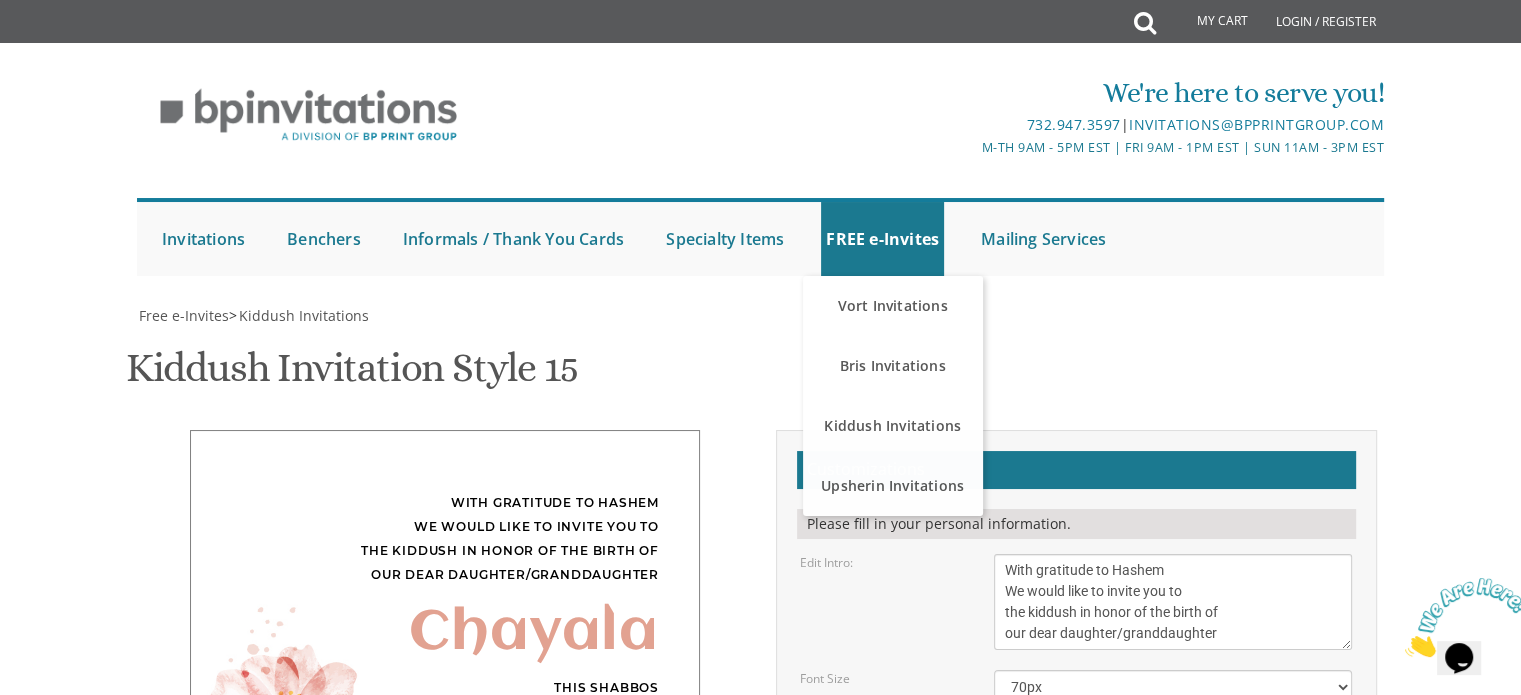 click at bounding box center (761, 296) 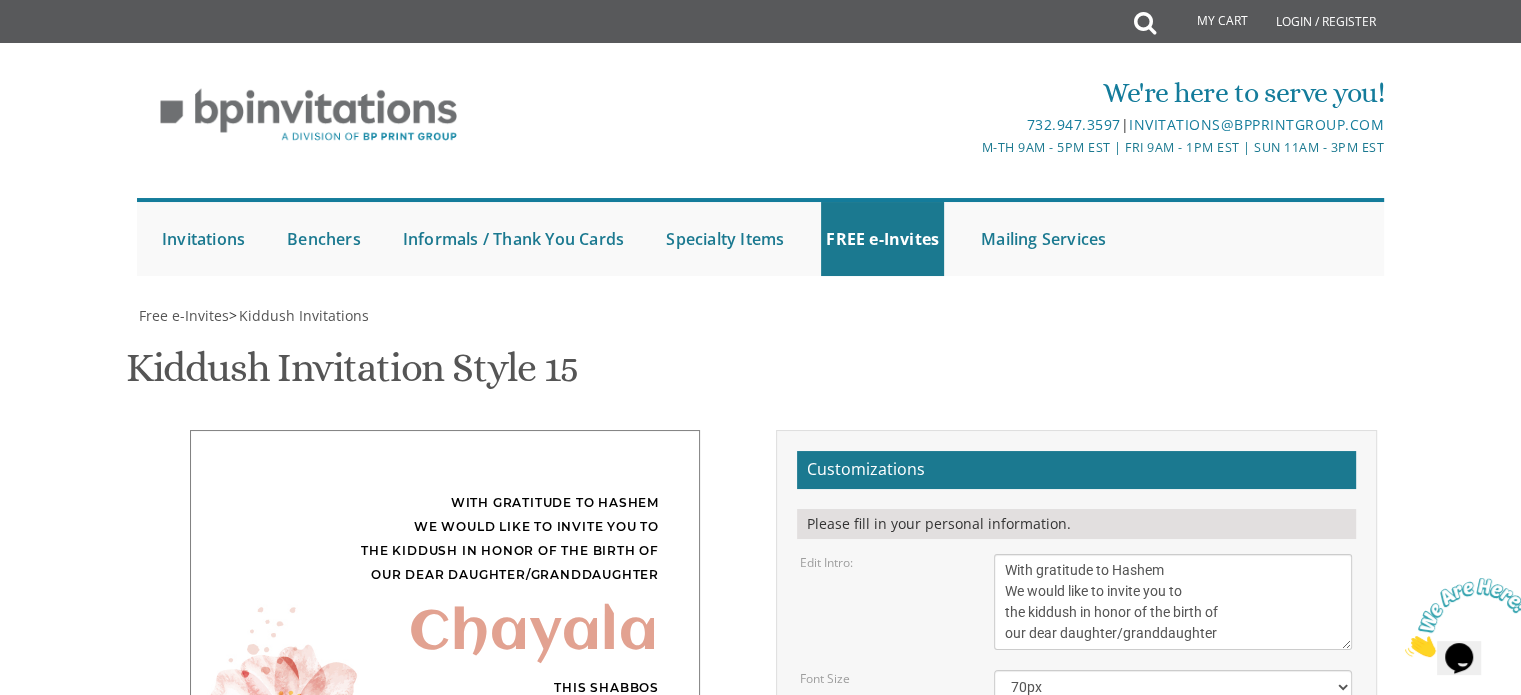 scroll, scrollTop: 0, scrollLeft: 0, axis: both 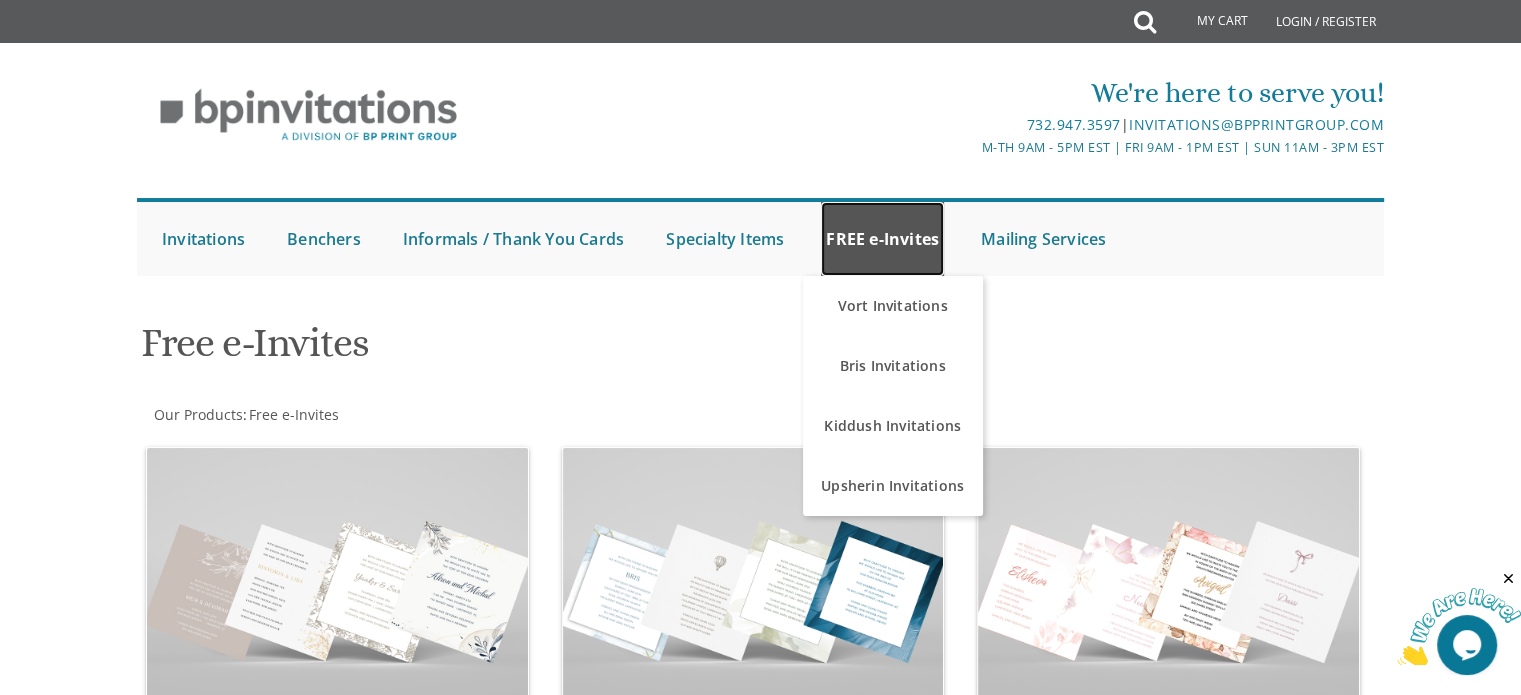 click on "FREE e-Invites" at bounding box center (882, 239) 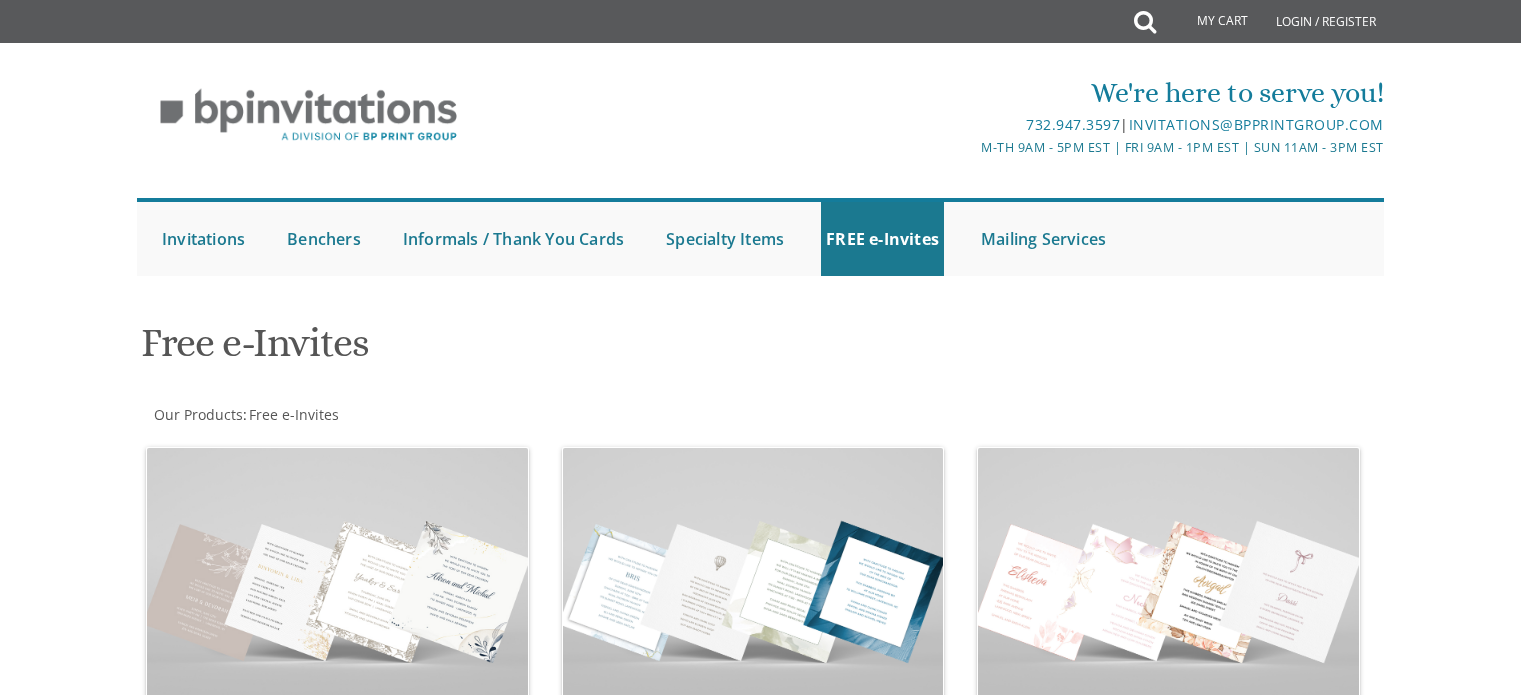 scroll, scrollTop: 0, scrollLeft: 0, axis: both 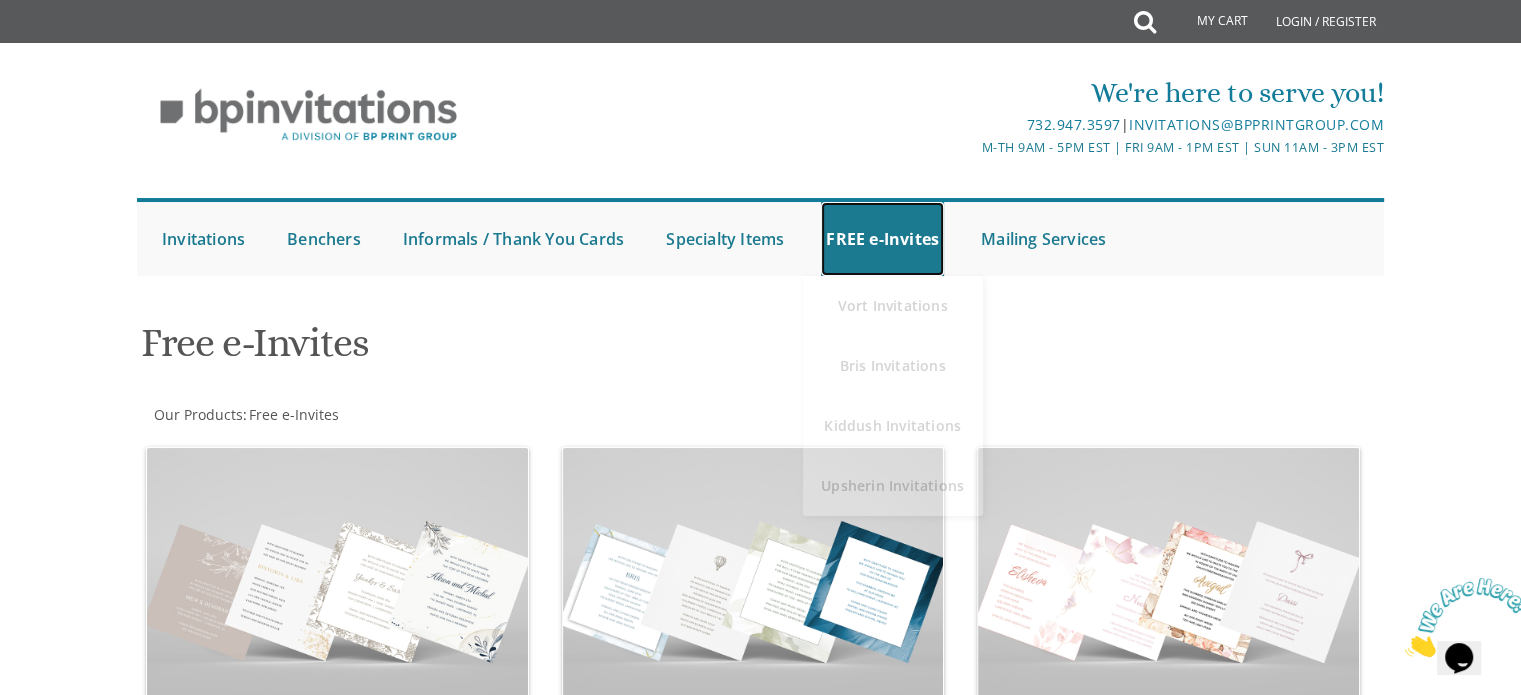 click on "FREE e-Invites" at bounding box center (882, 239) 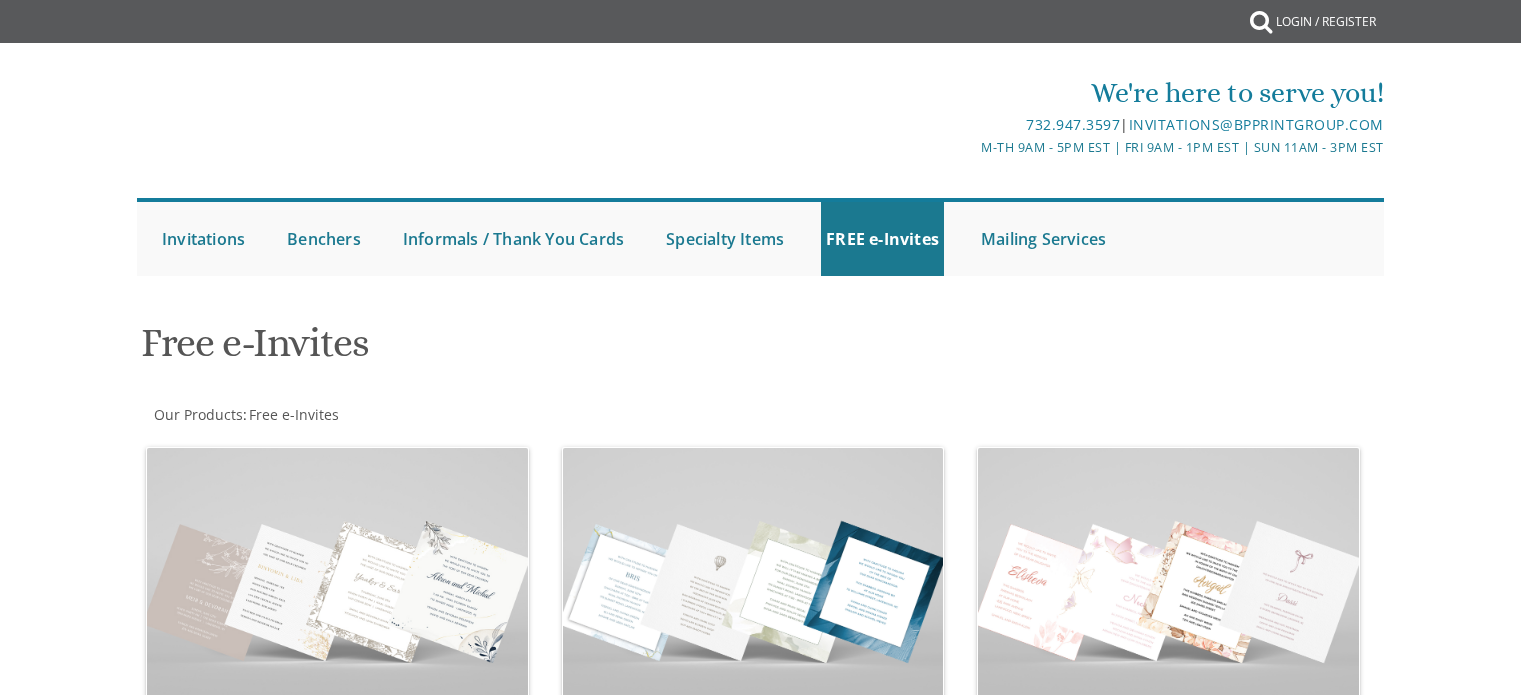scroll, scrollTop: 0, scrollLeft: 0, axis: both 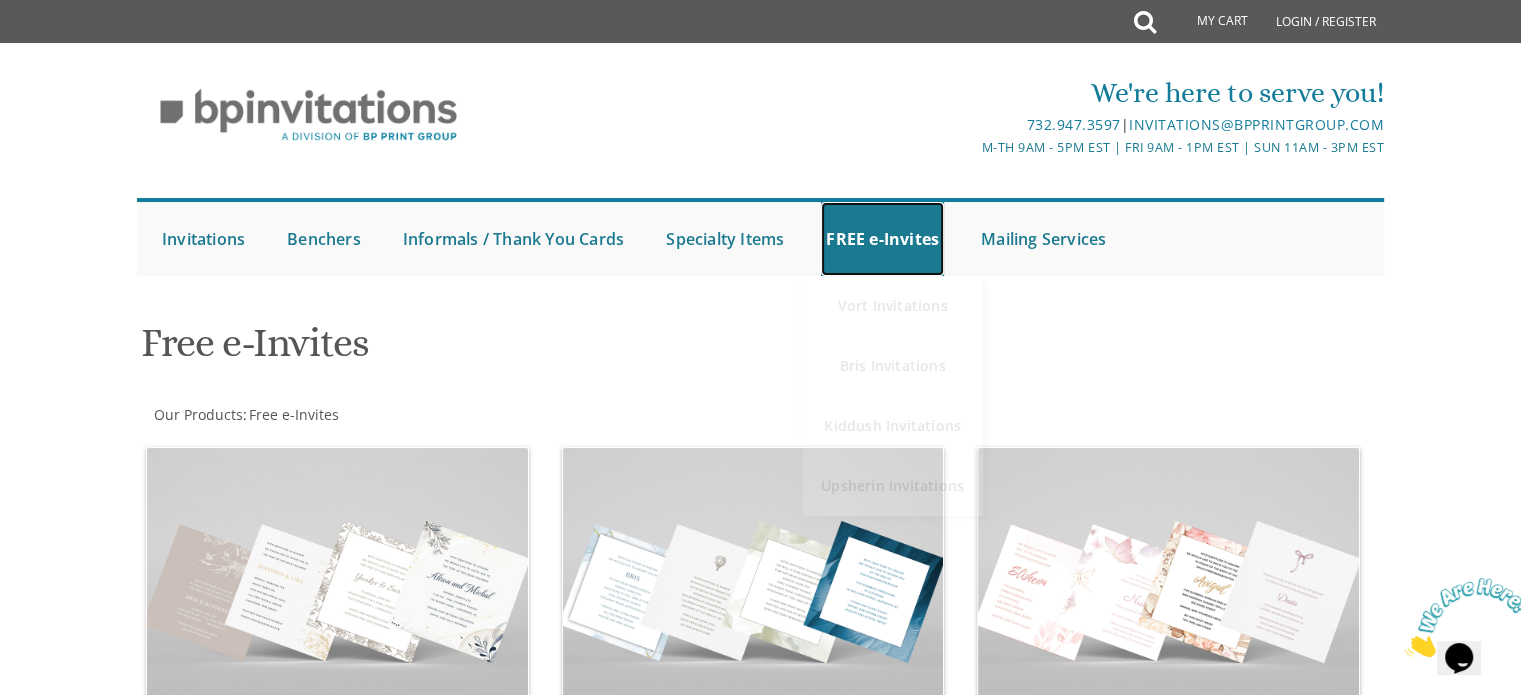 click on "FREE e-Invites" at bounding box center [882, 239] 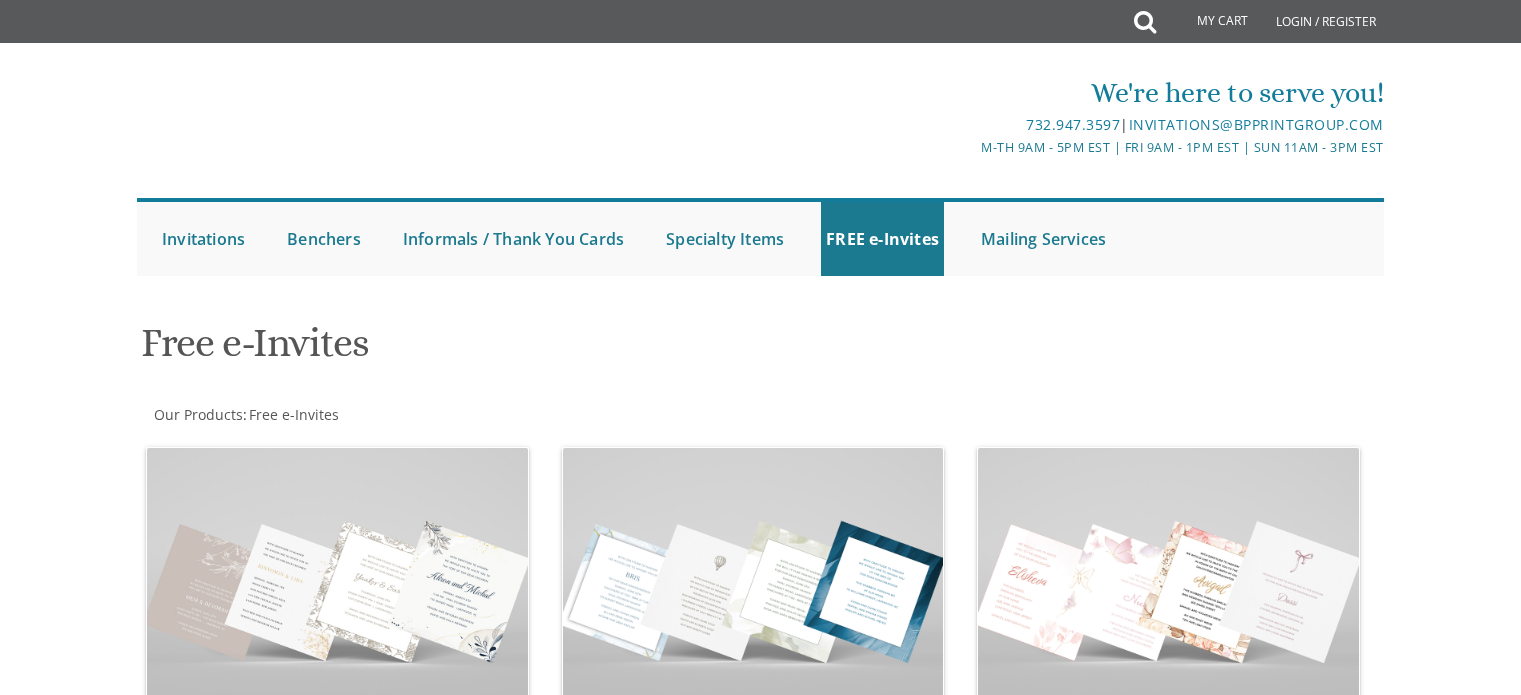 scroll, scrollTop: 0, scrollLeft: 0, axis: both 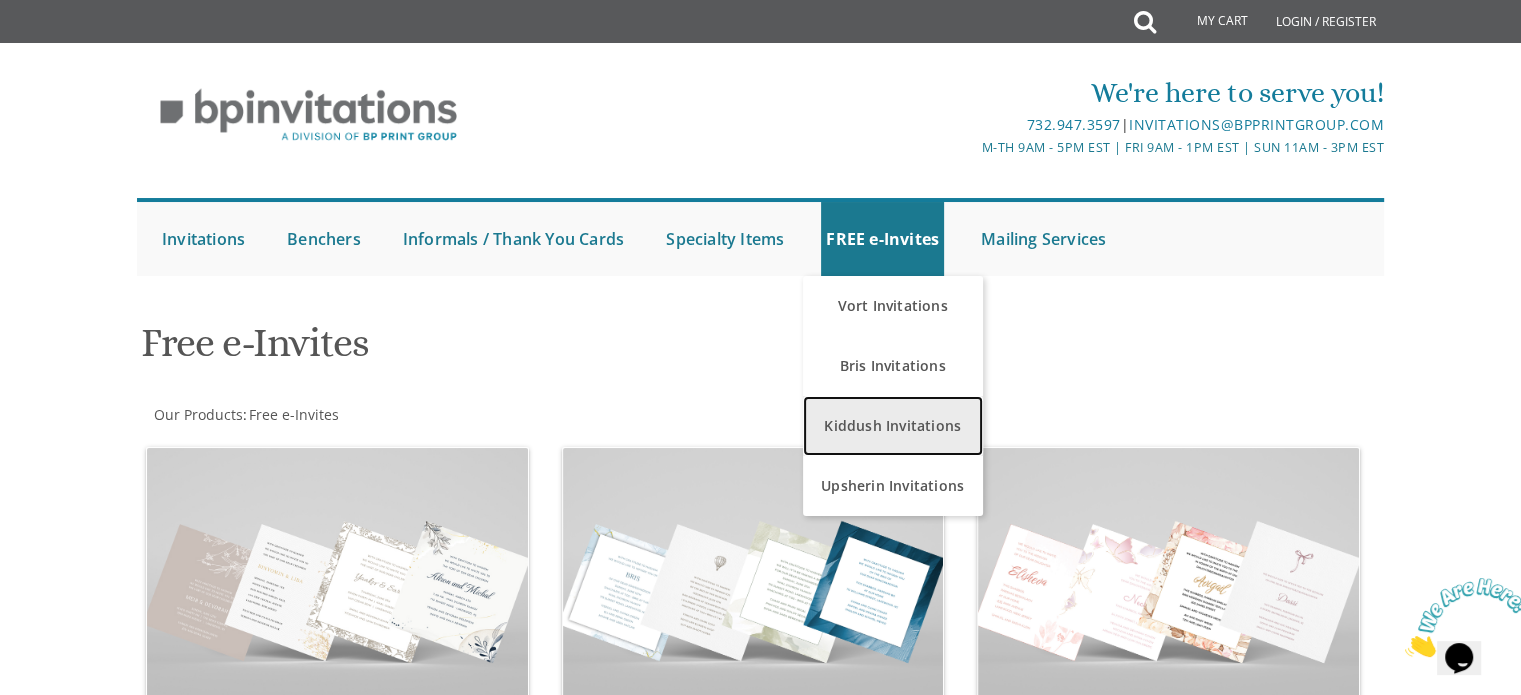 click on "Kiddush Invitations" at bounding box center (893, 426) 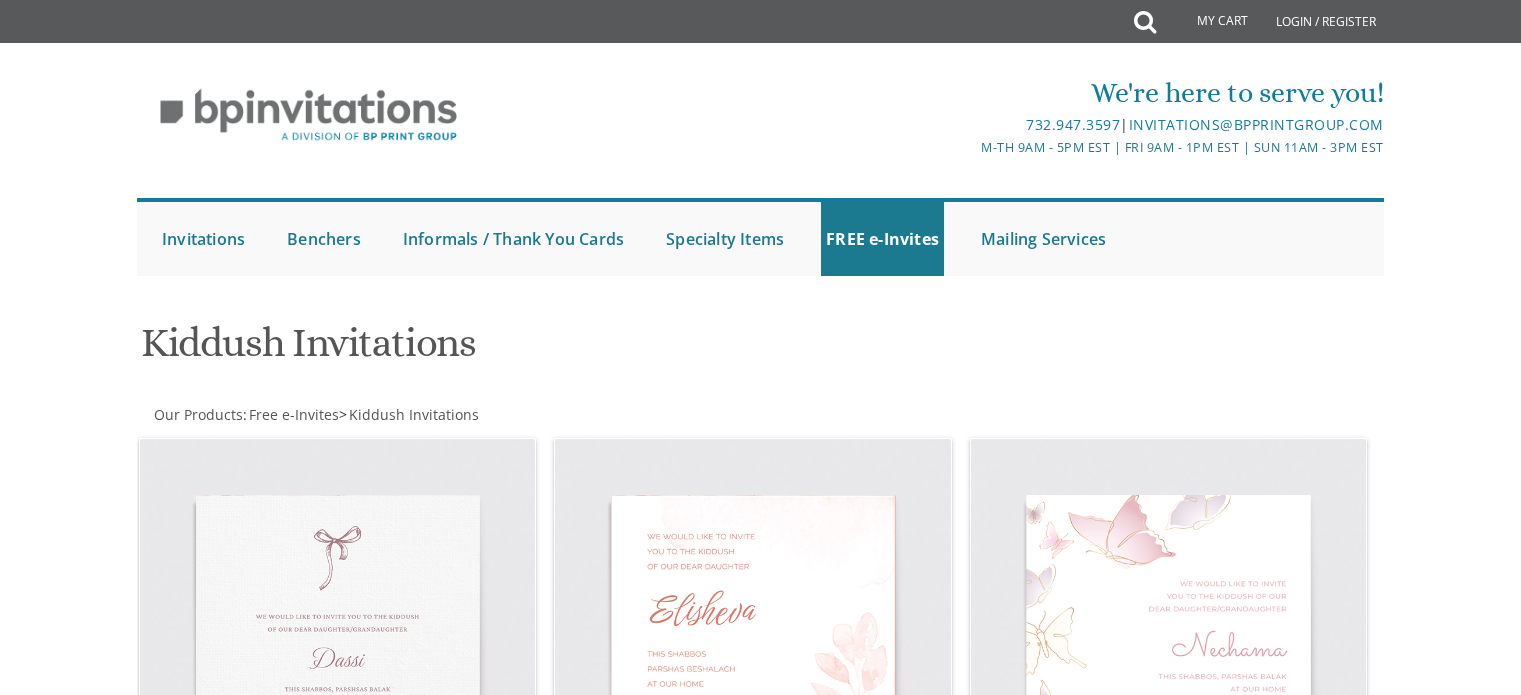 scroll, scrollTop: 0, scrollLeft: 0, axis: both 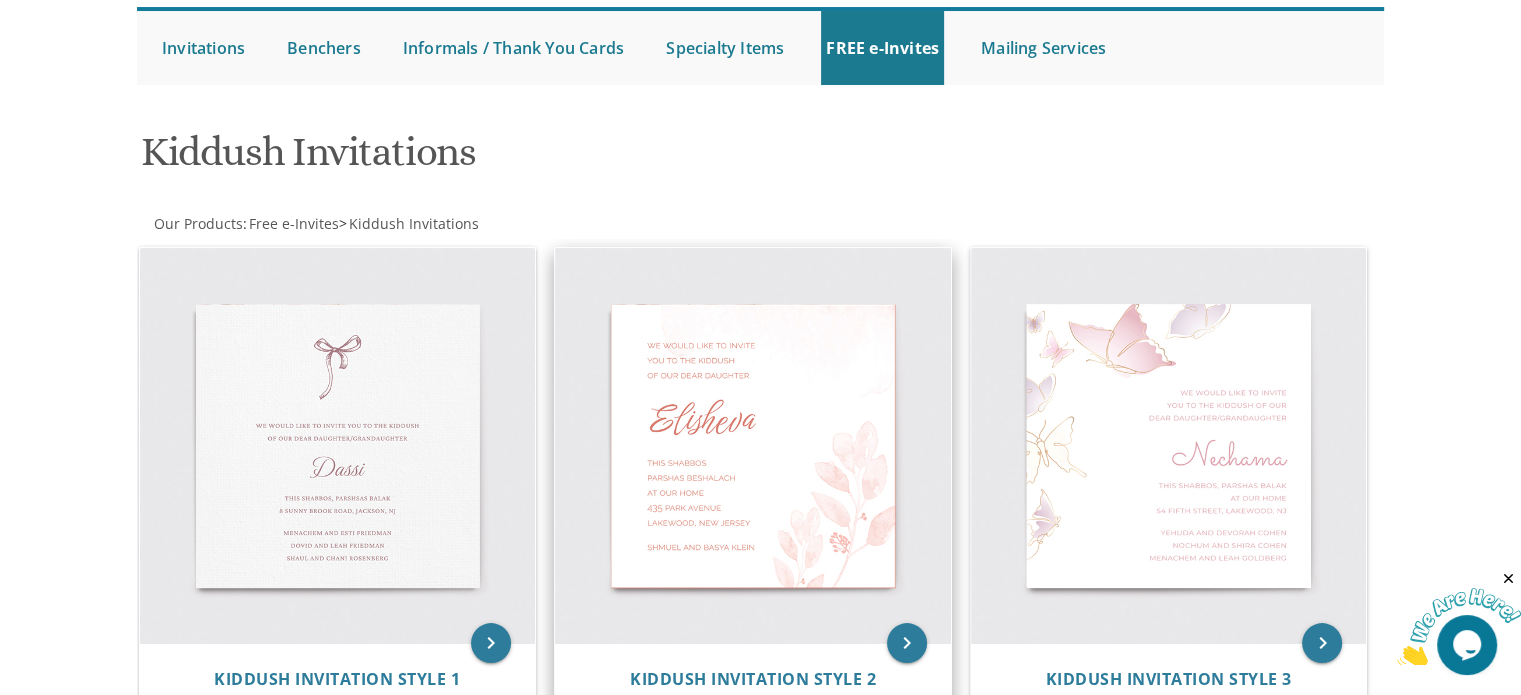 click at bounding box center [753, 446] 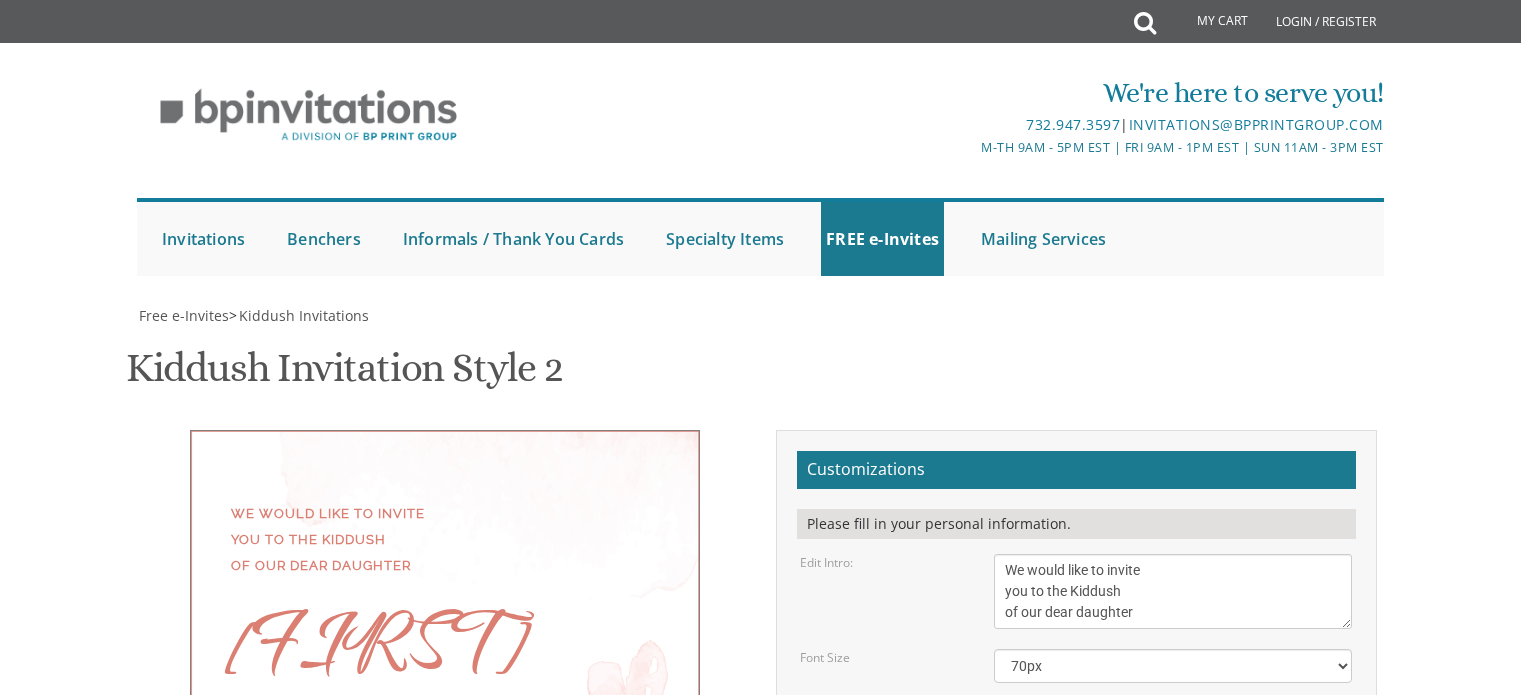 scroll, scrollTop: 0, scrollLeft: 0, axis: both 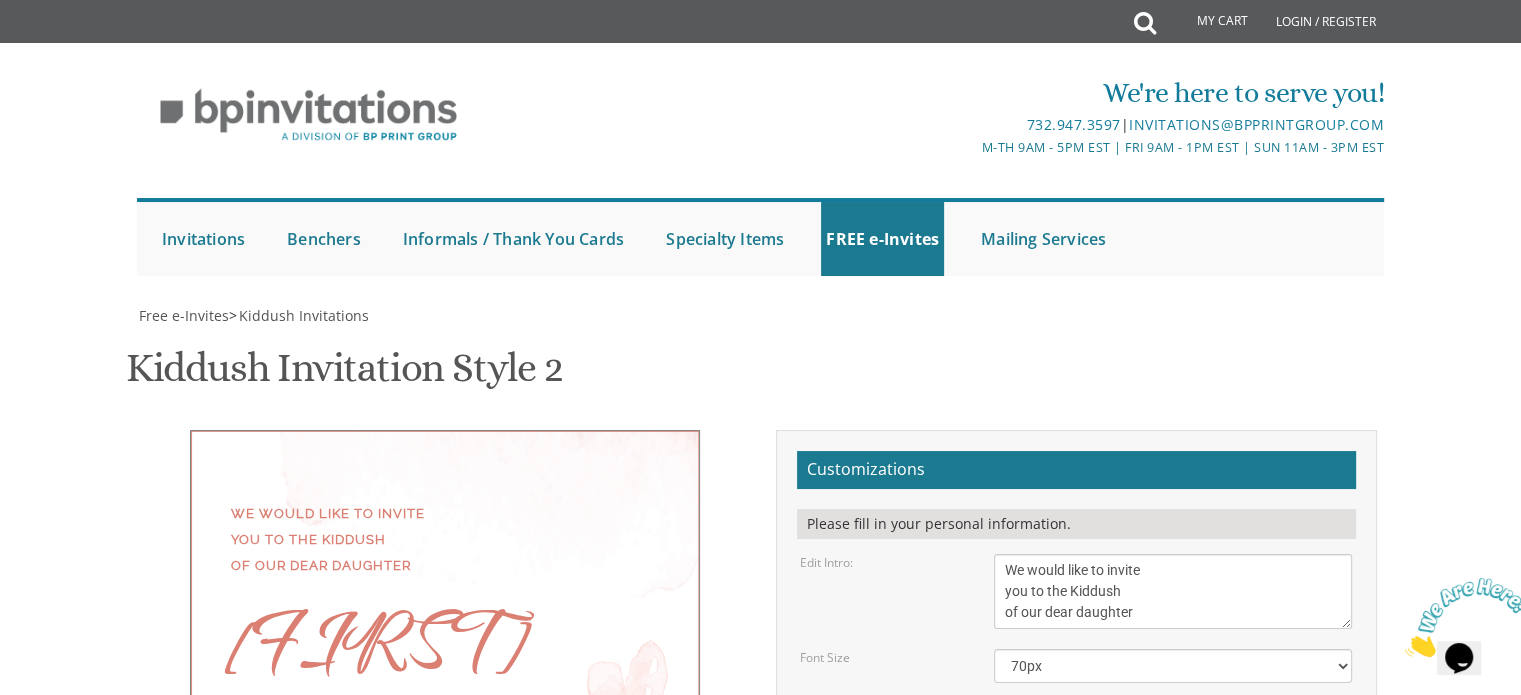 click on "Customizations
Please fill in your personal information.
Edit Intro:
We would like to invite
you to the Kiddush
of our dear daughter
Font Size 40px 50px 60px" at bounding box center [1076, 777] 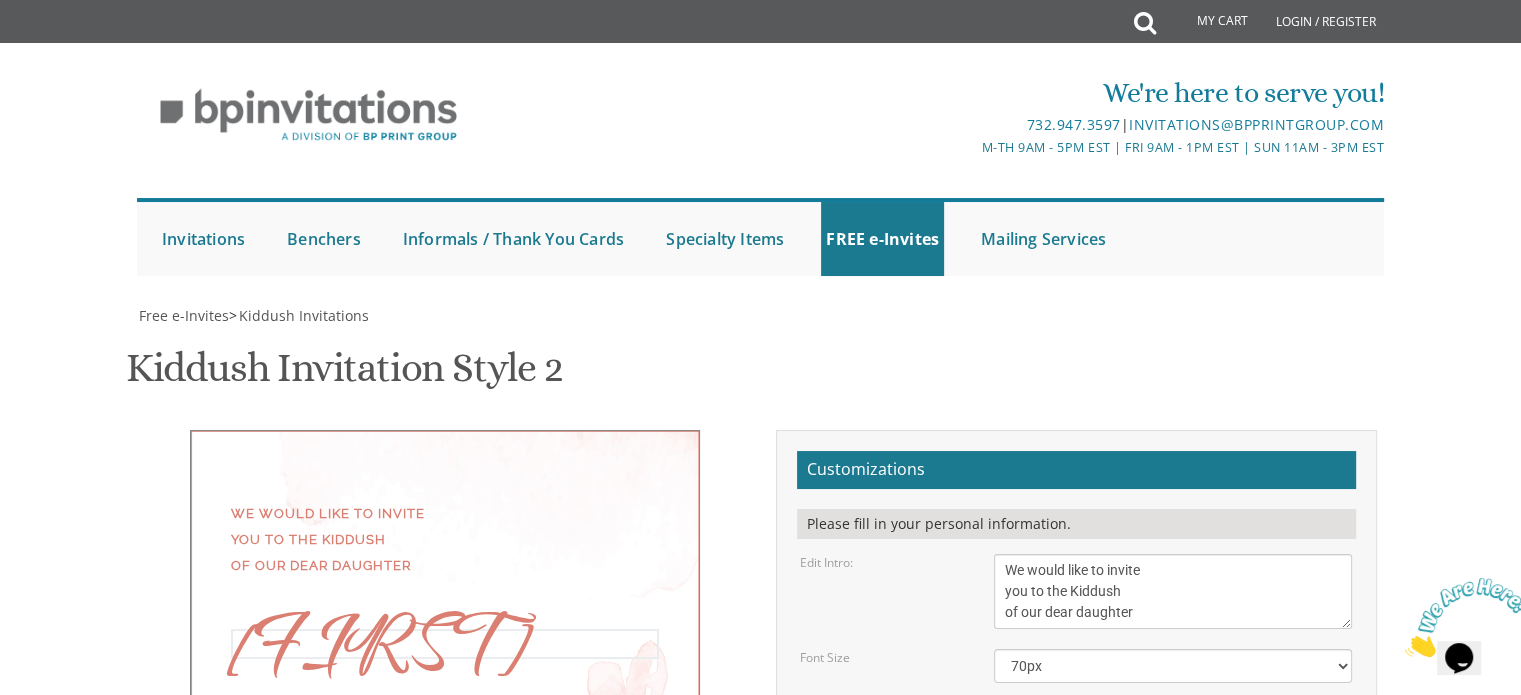 click on "Elisheva" at bounding box center (1173, 719) 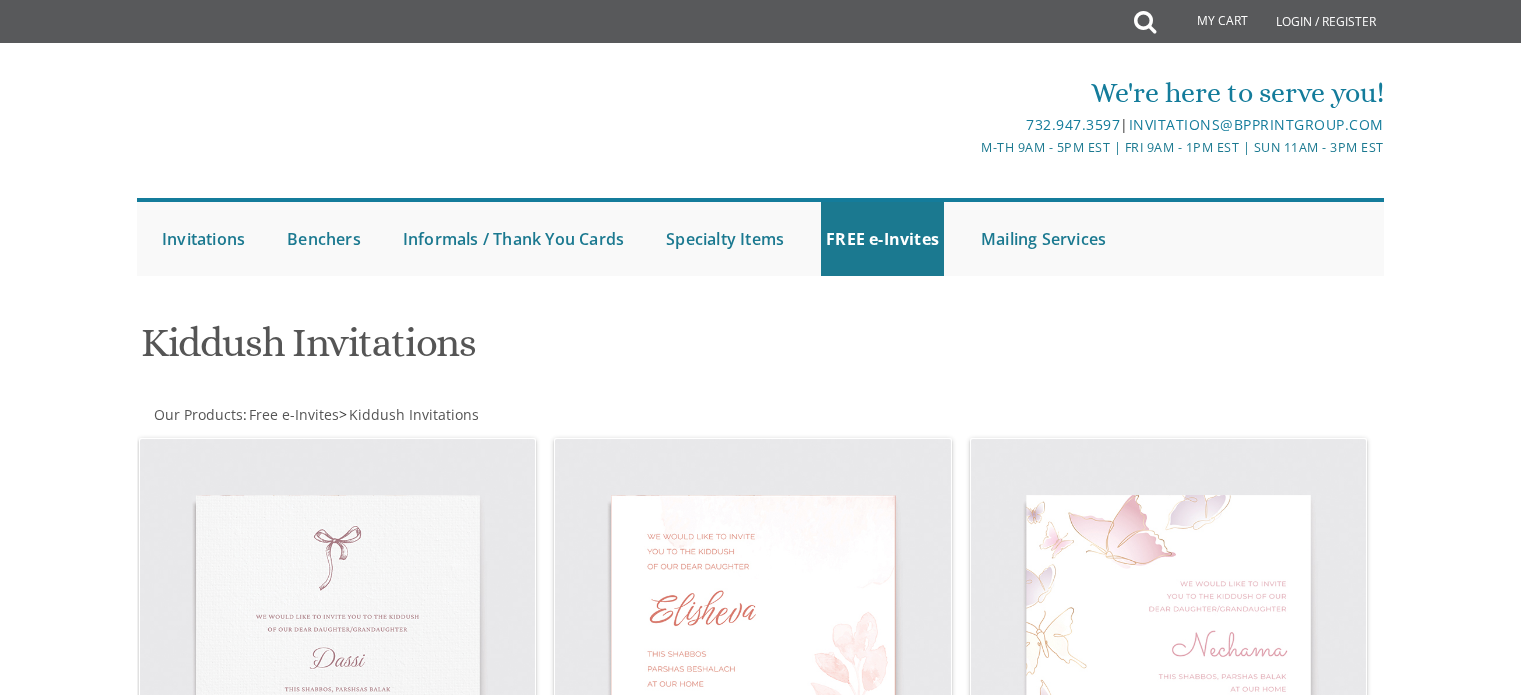 scroll, scrollTop: 191, scrollLeft: 0, axis: vertical 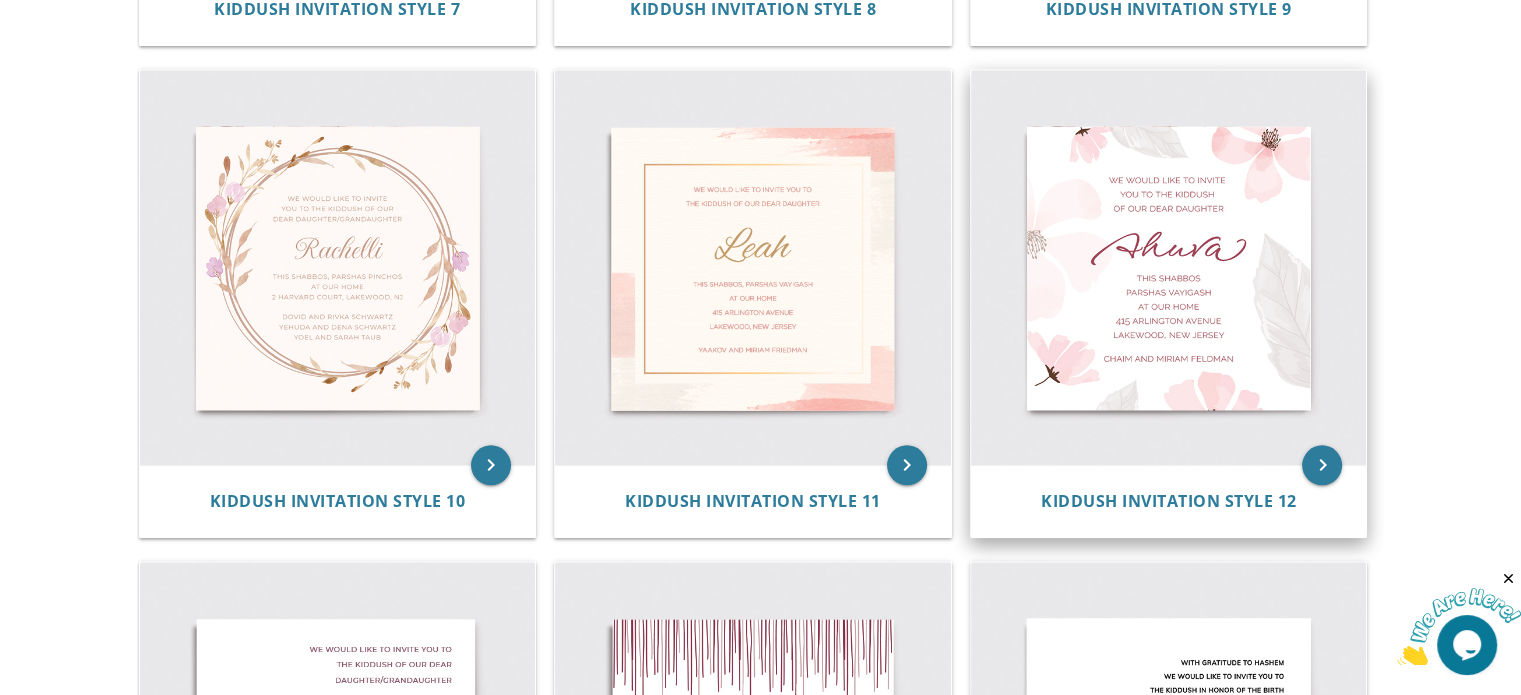 click at bounding box center (1169, 268) 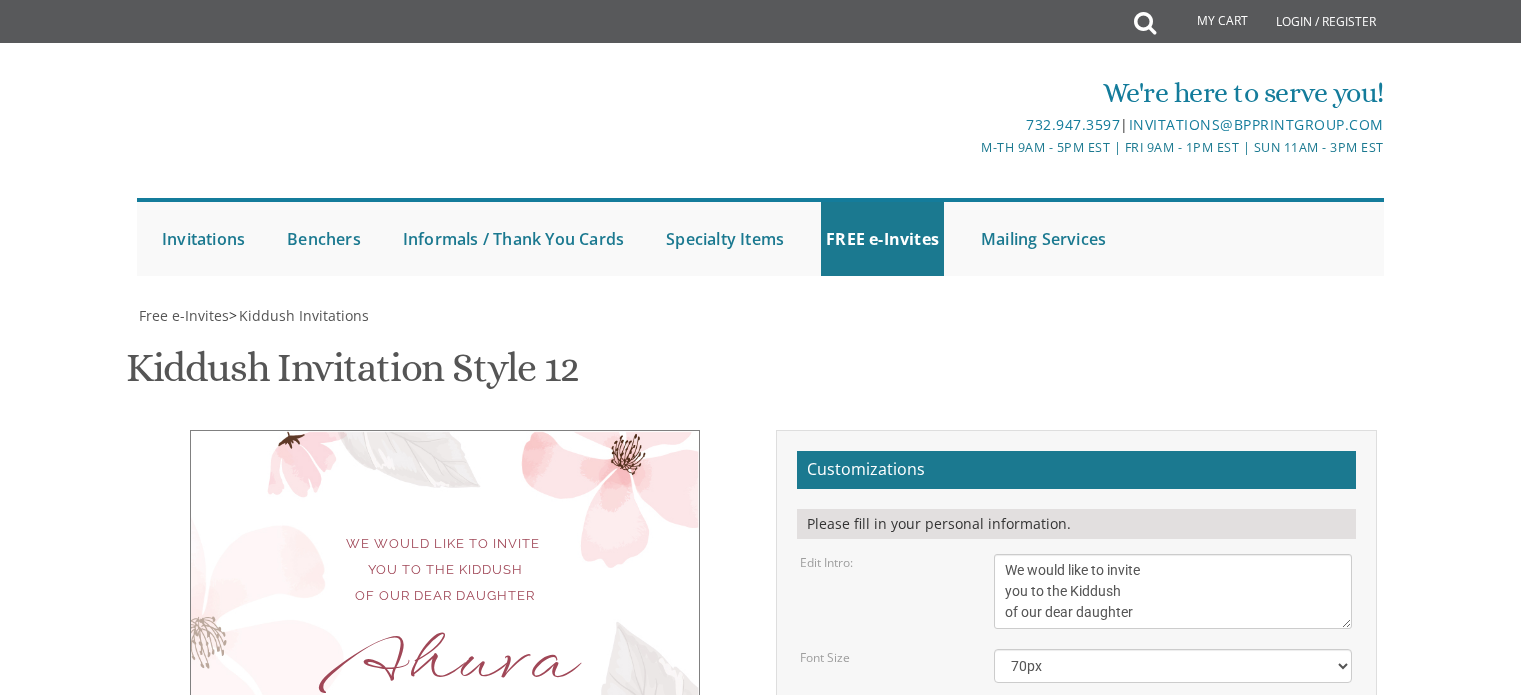 scroll, scrollTop: 0, scrollLeft: 0, axis: both 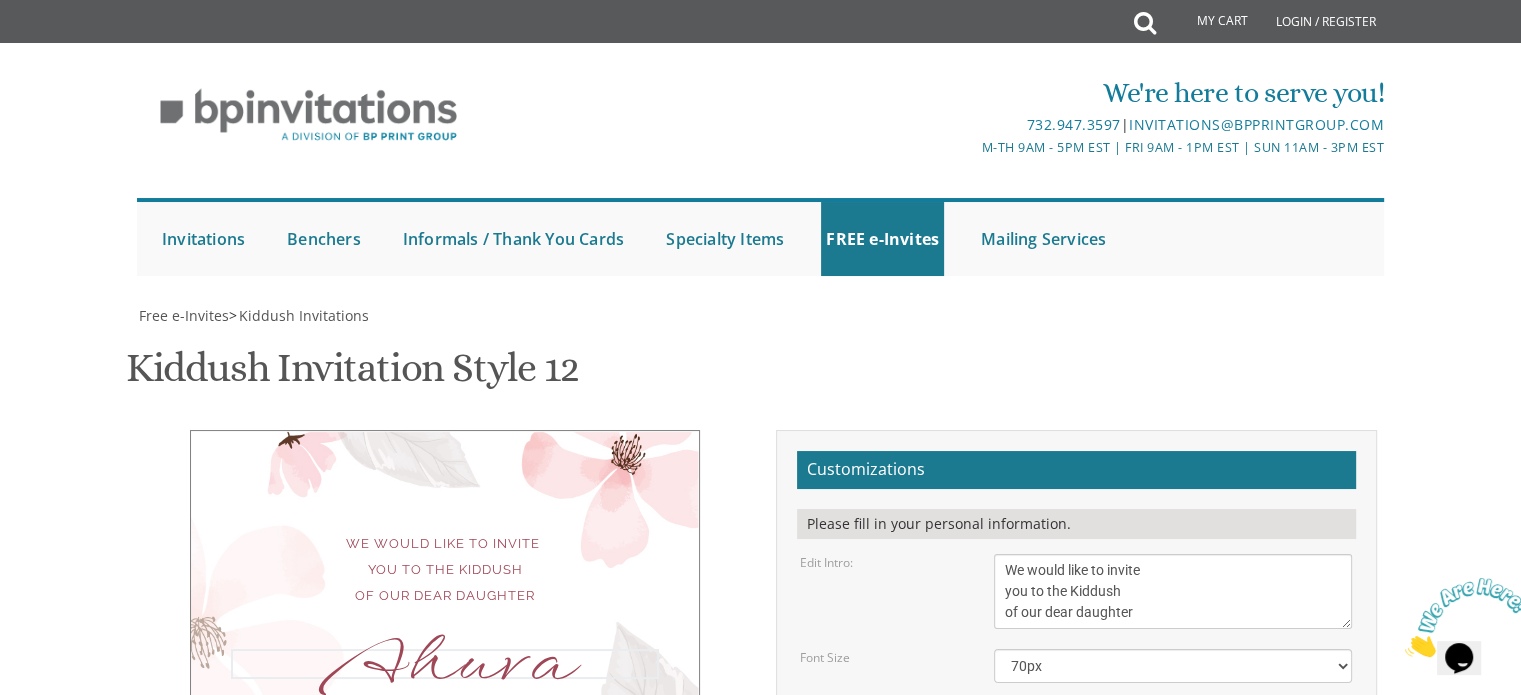 click on "Ahuva" at bounding box center (1173, 719) 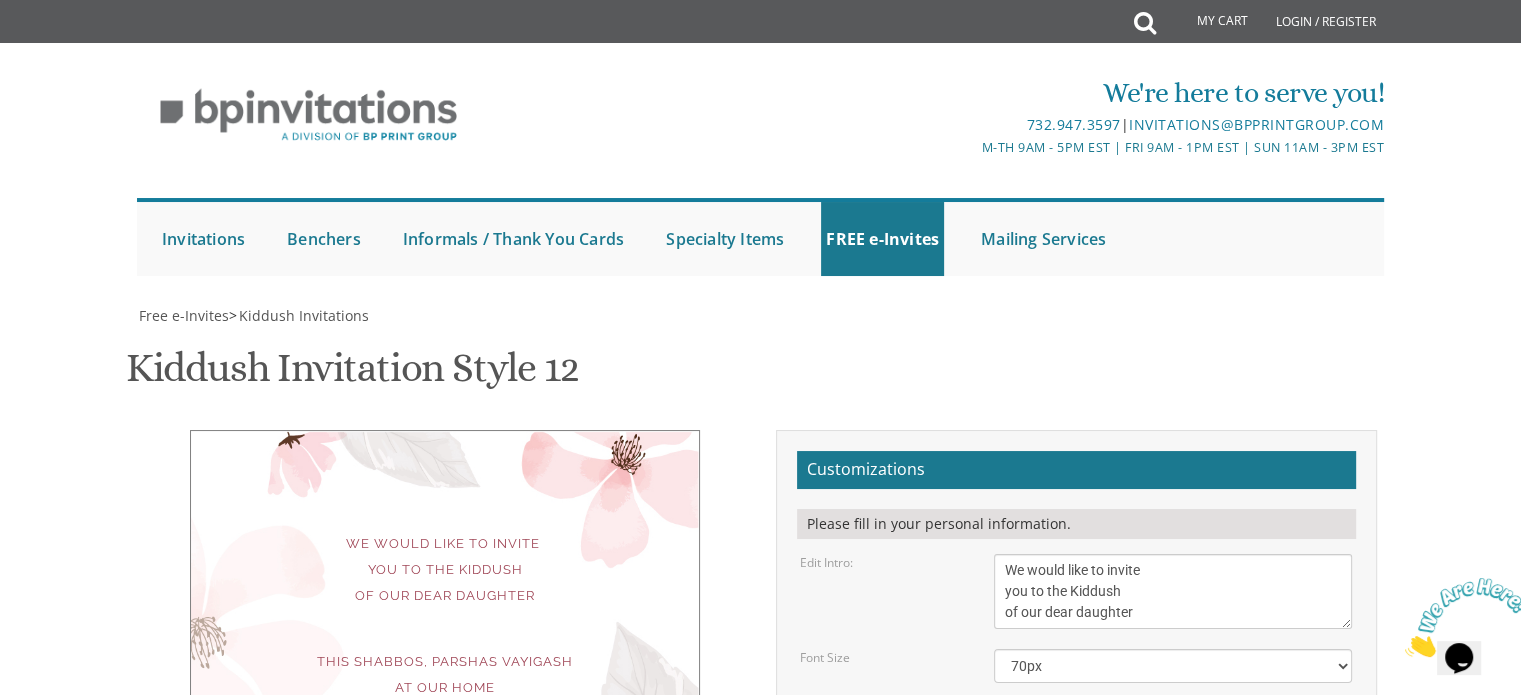 click on "Customizations
Please fill in your personal information.
Edit Intro:
We would like to invite
you to the Kiddush
Of our dear daughter
Font Size 40px 50px" at bounding box center (1076, 773) 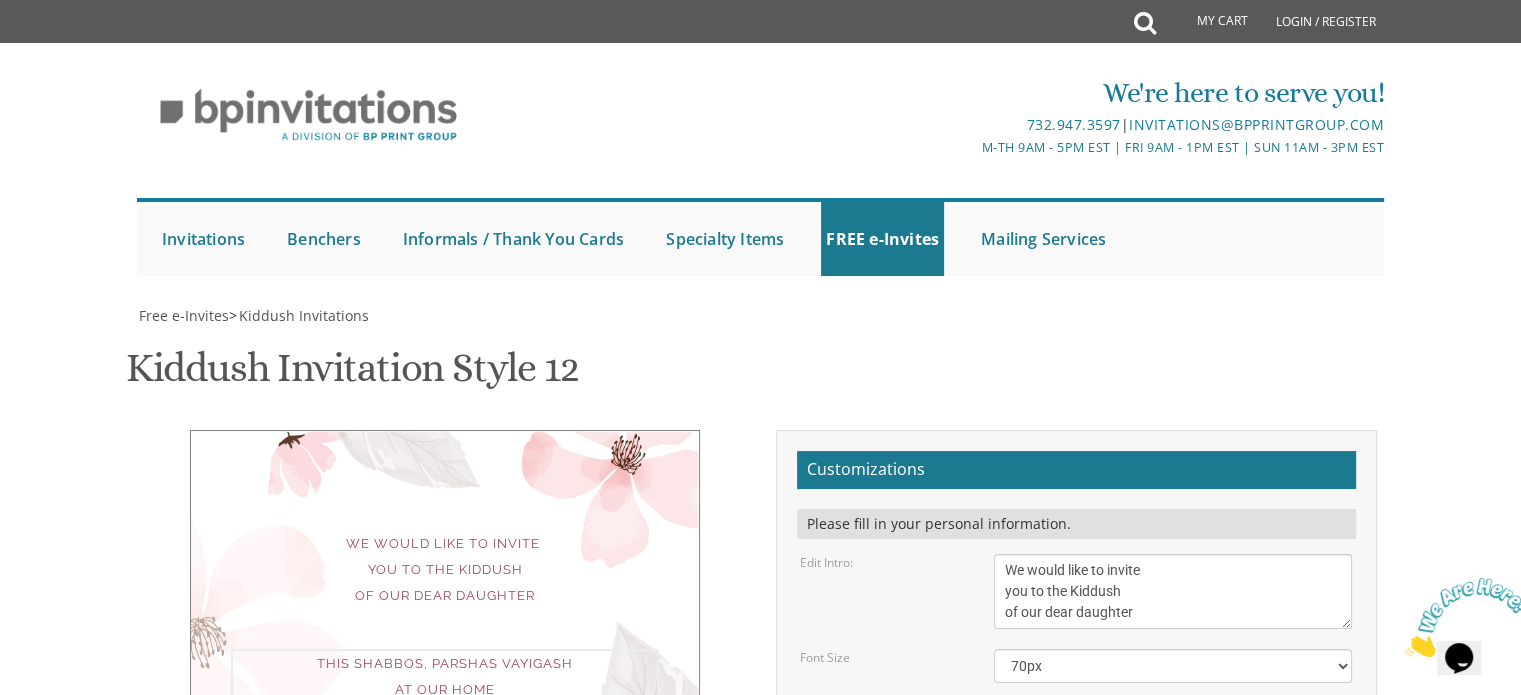 click on "This Shabbos, Parshas Vayigash
at our home
[NUMBER] [STREET]
[CITY], [STATE]" at bounding box center [1173, 804] 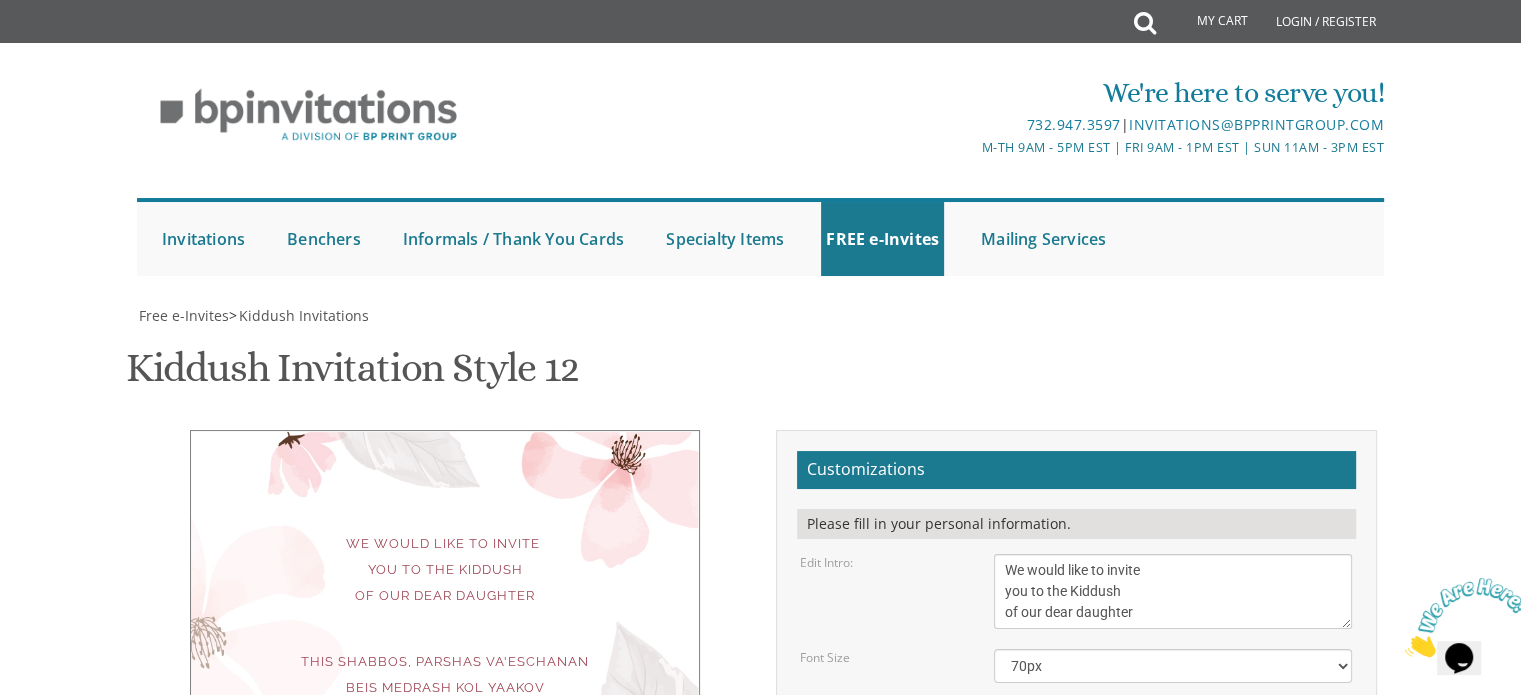 click on "[FIRST] and [LAST] [LAST]" at bounding box center [1173, 888] 